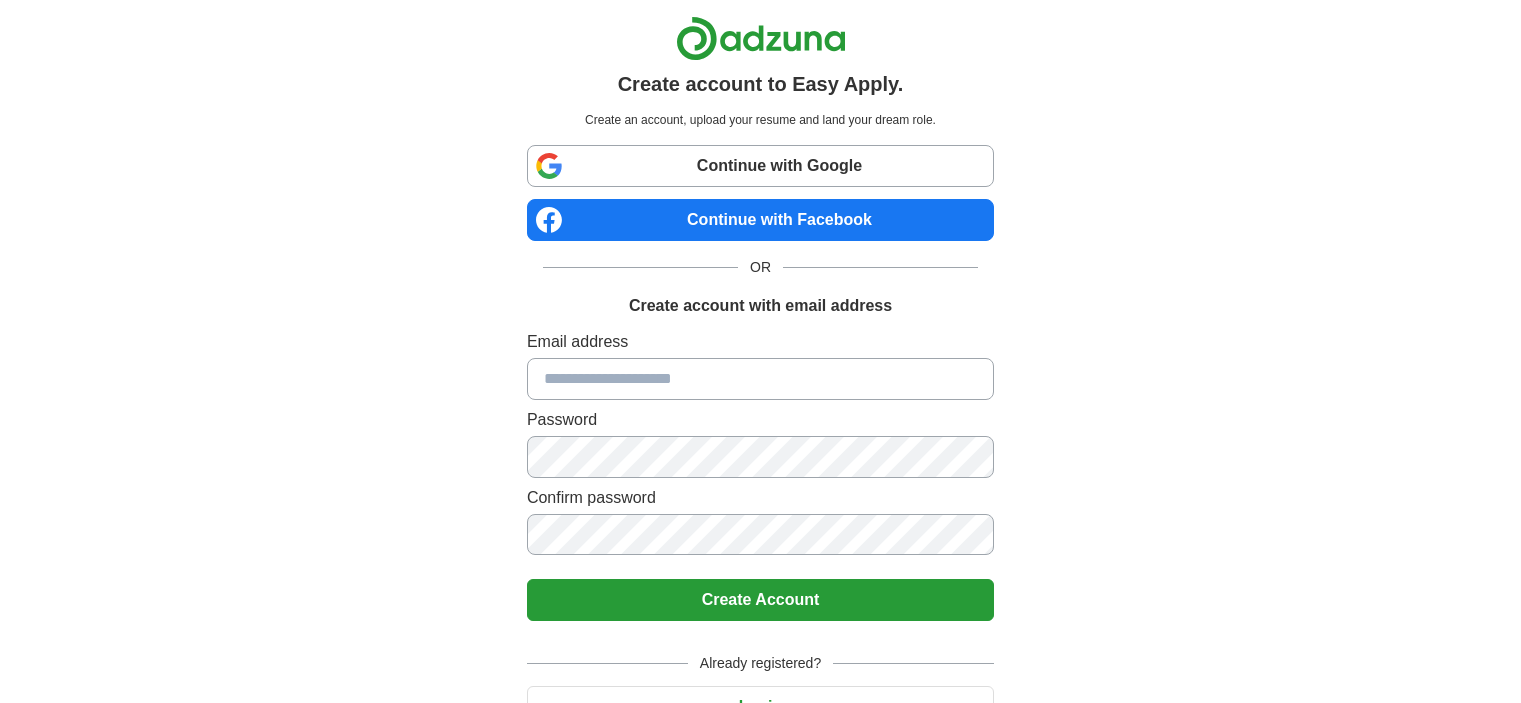 scroll, scrollTop: 0, scrollLeft: 0, axis: both 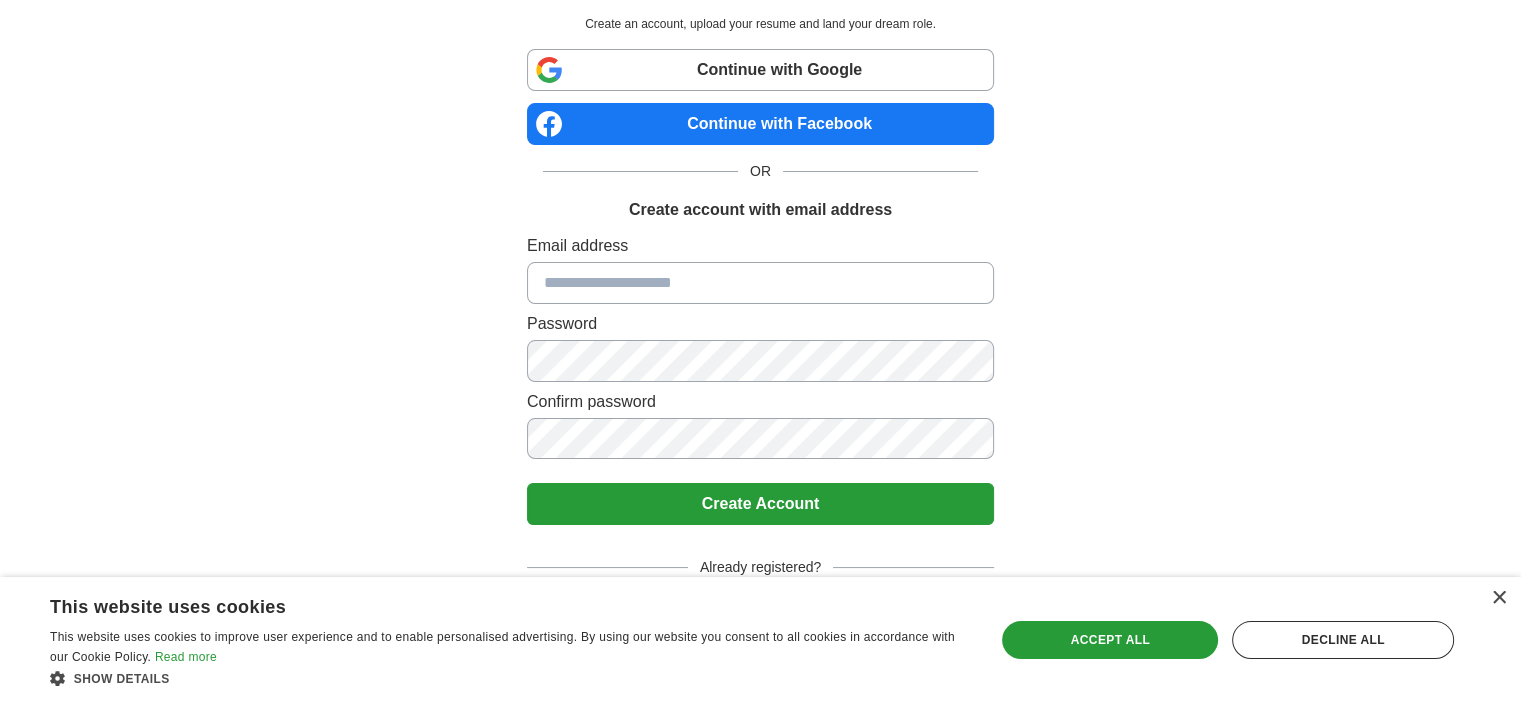 drag, startPoint x: 728, startPoint y: 298, endPoint x: 717, endPoint y: 283, distance: 18.601076 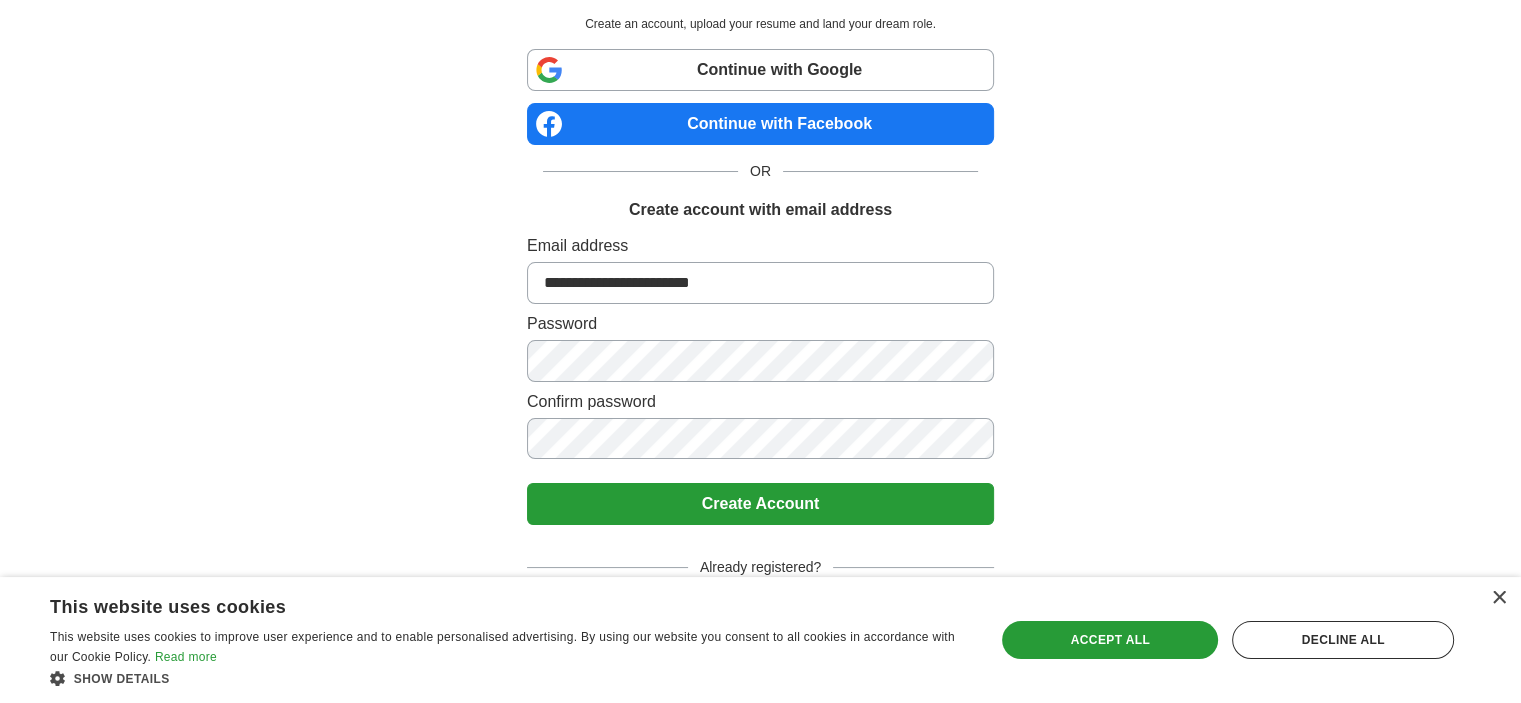 drag, startPoint x: 843, startPoint y: 488, endPoint x: 878, endPoint y: 524, distance: 50.20956 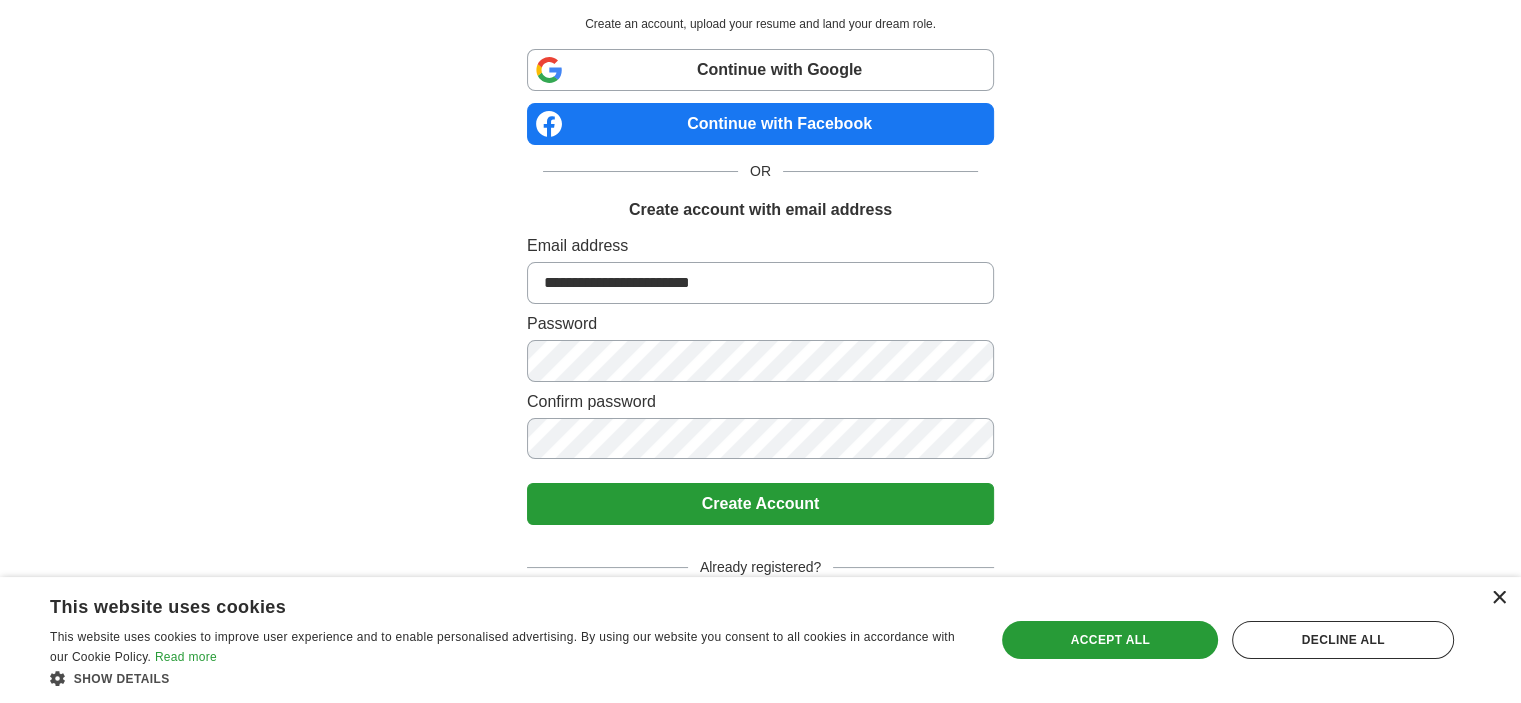 click on "×" at bounding box center (1498, 598) 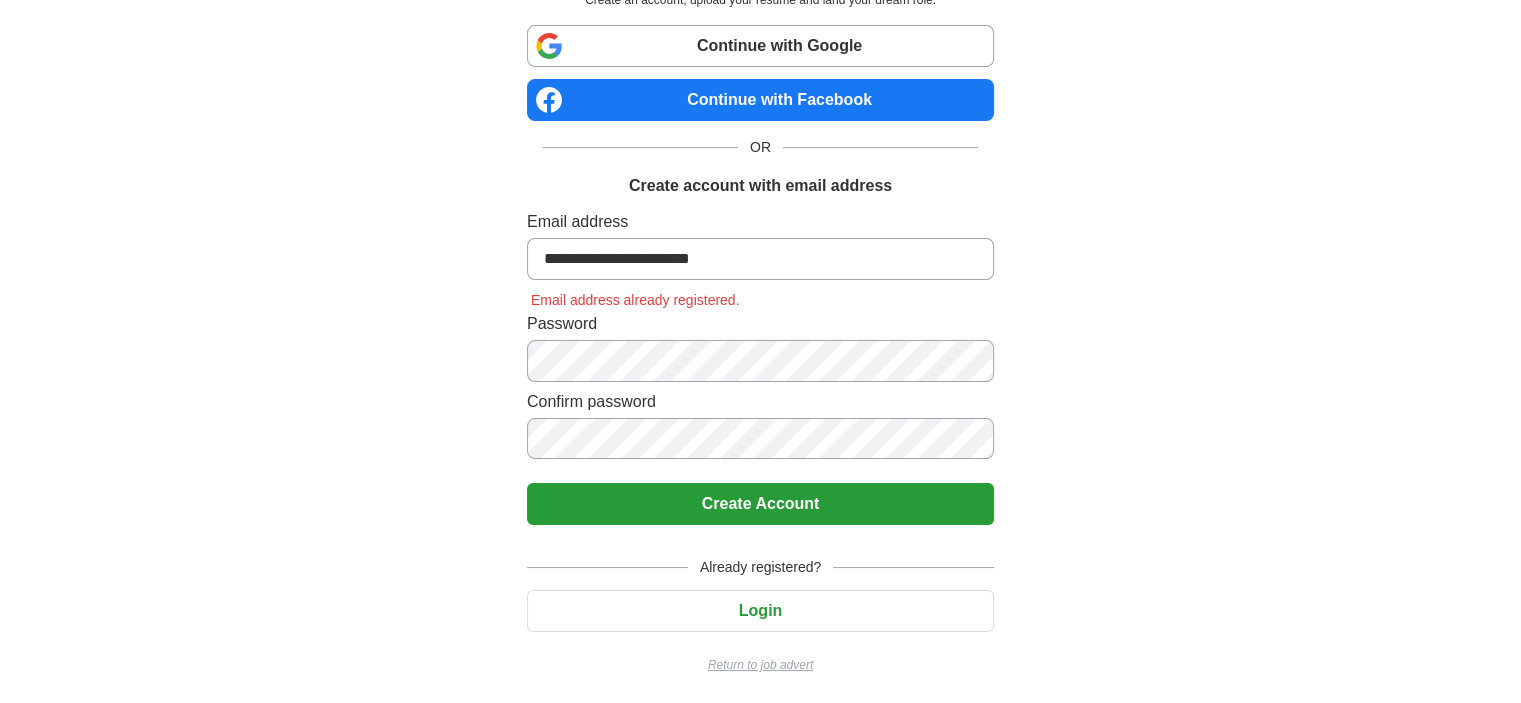 click on "Login" at bounding box center (760, 611) 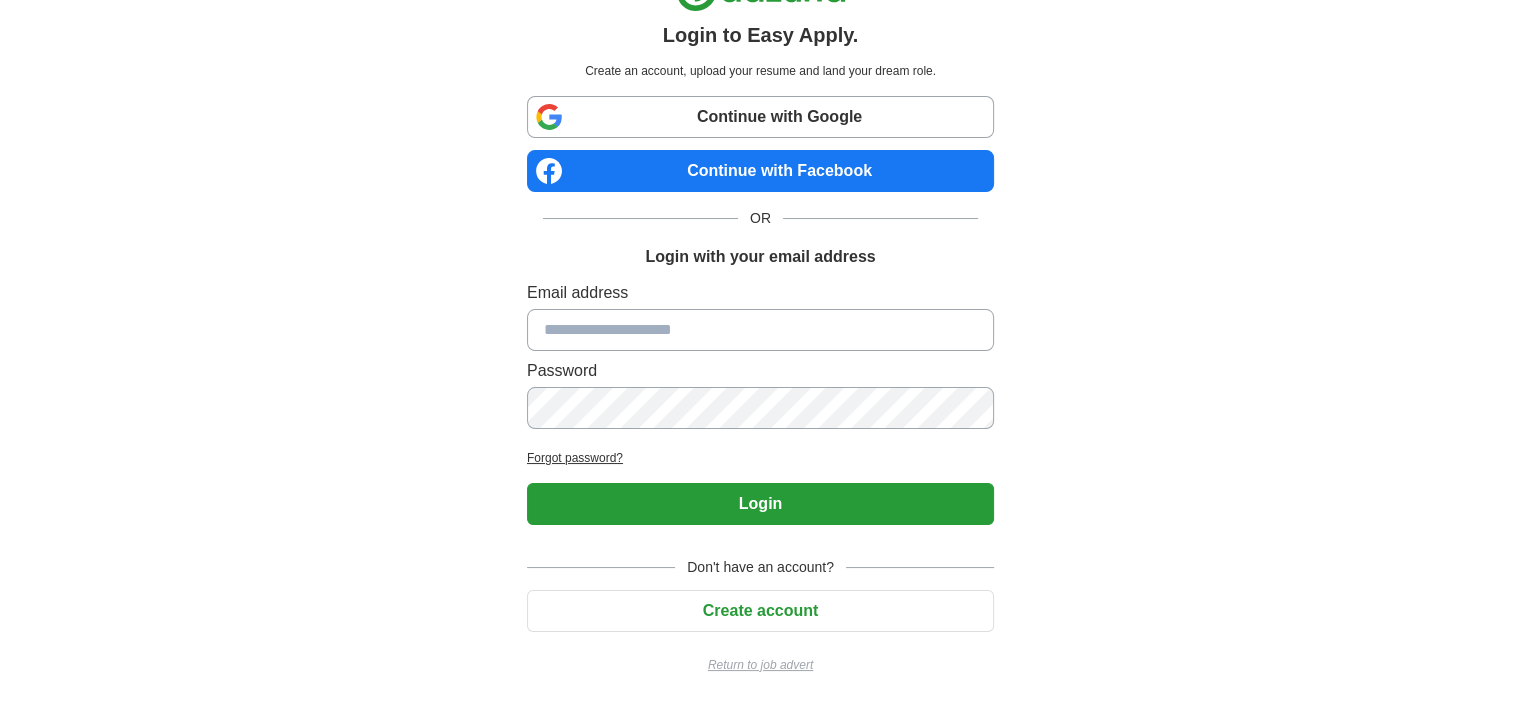 type on "**********" 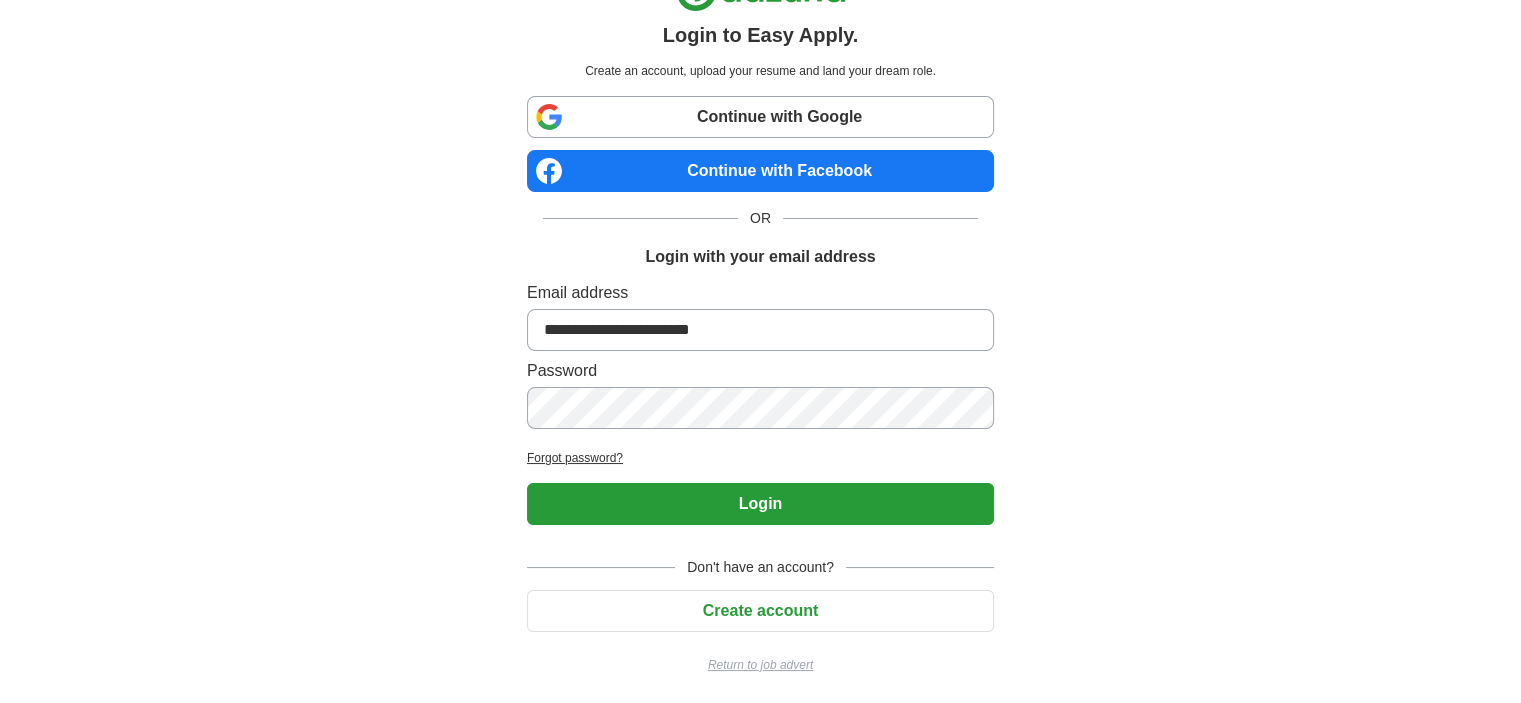 click on "**********" at bounding box center [760, 330] 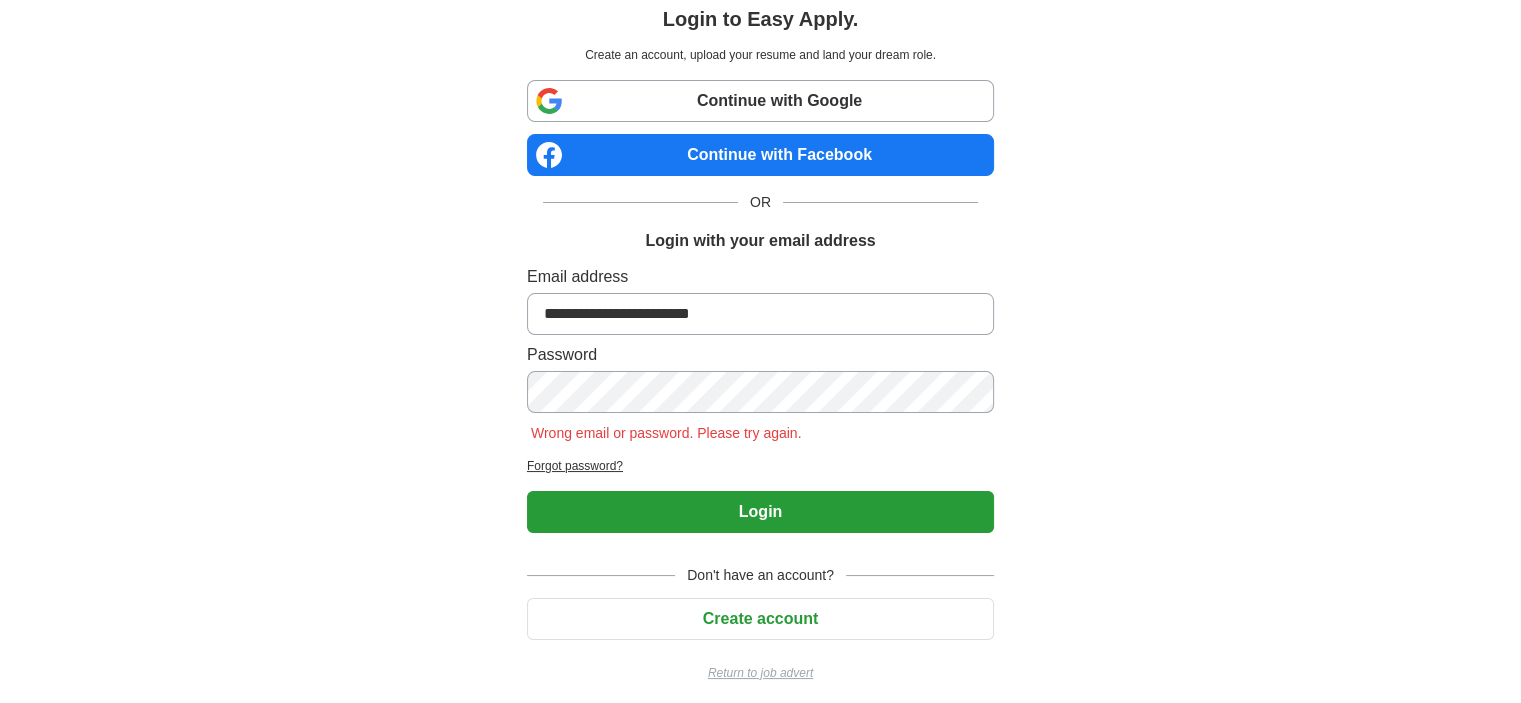 scroll, scrollTop: 73, scrollLeft: 0, axis: vertical 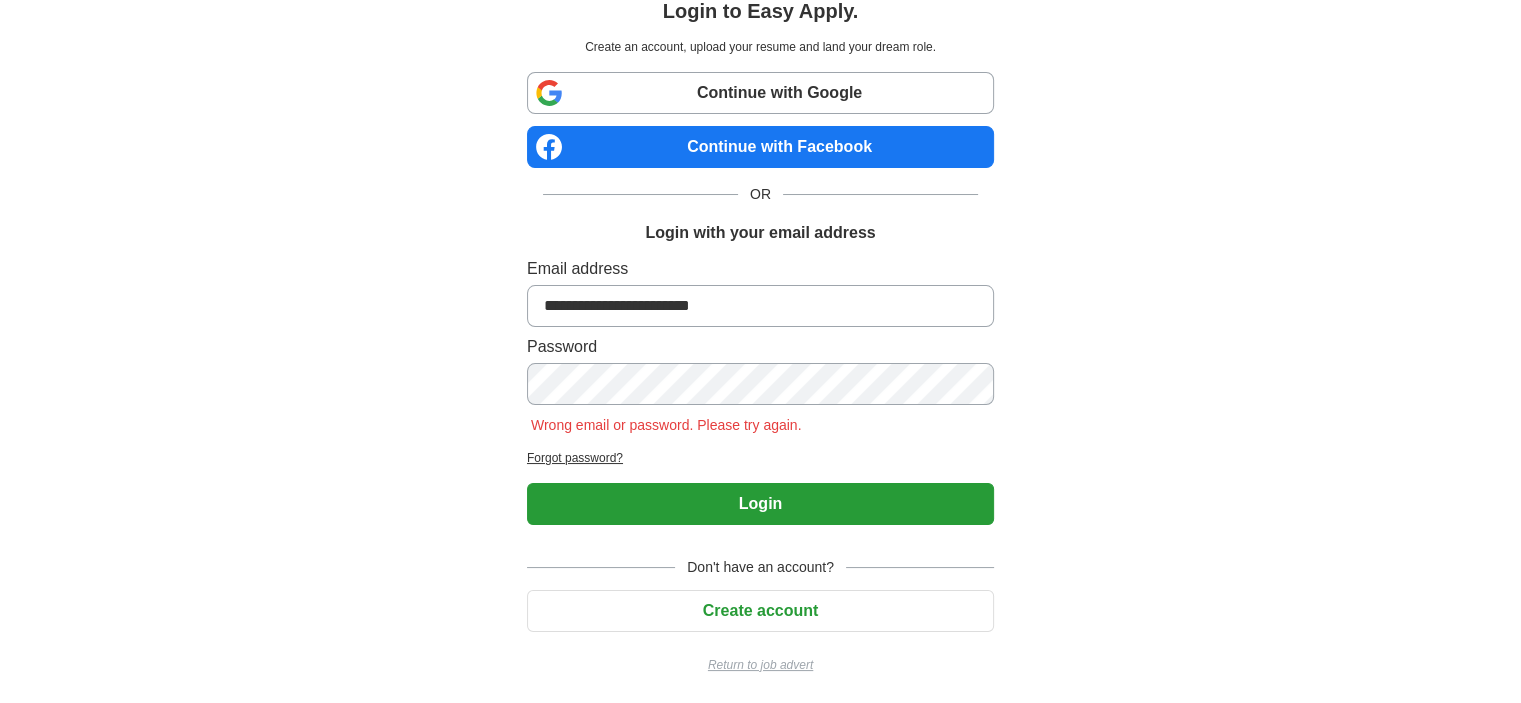 click on "Create account" at bounding box center (760, 611) 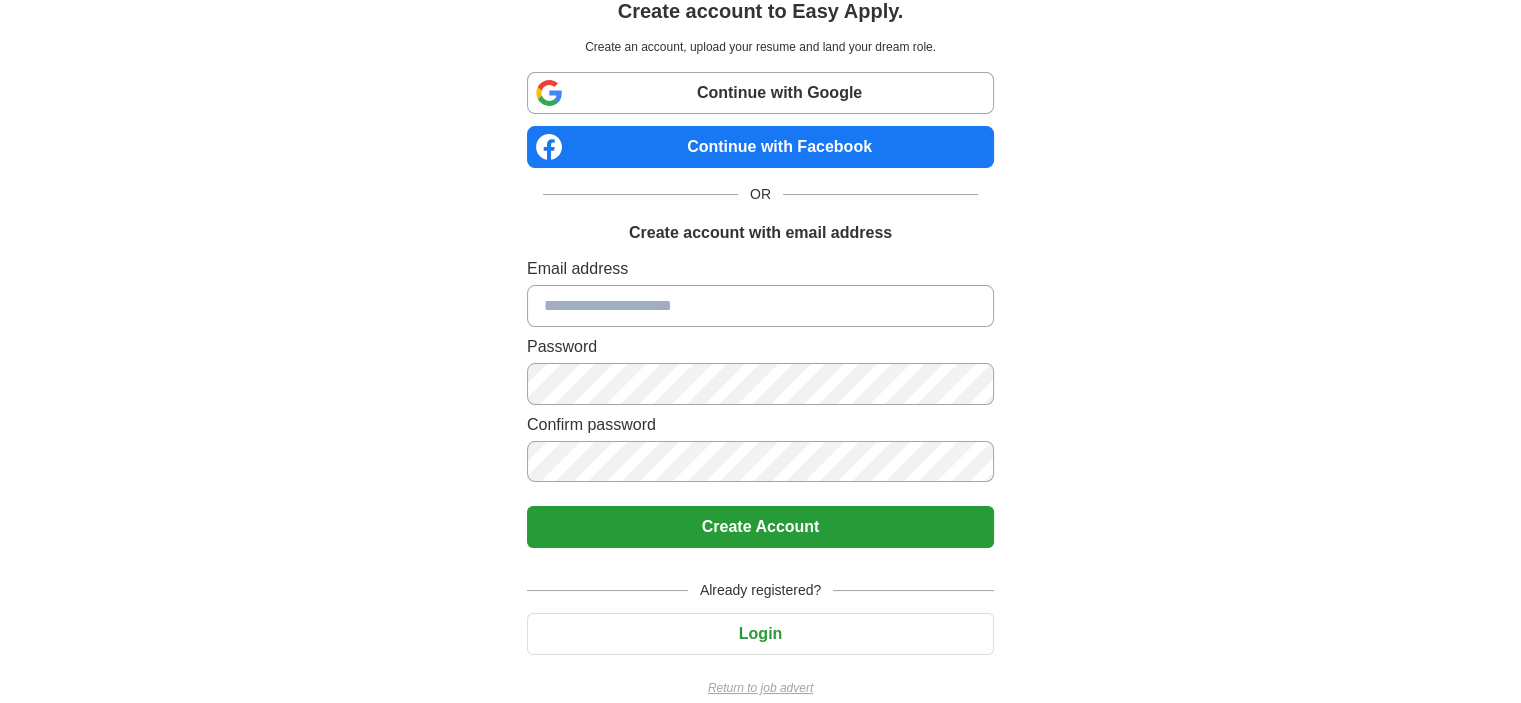 click at bounding box center (760, 306) 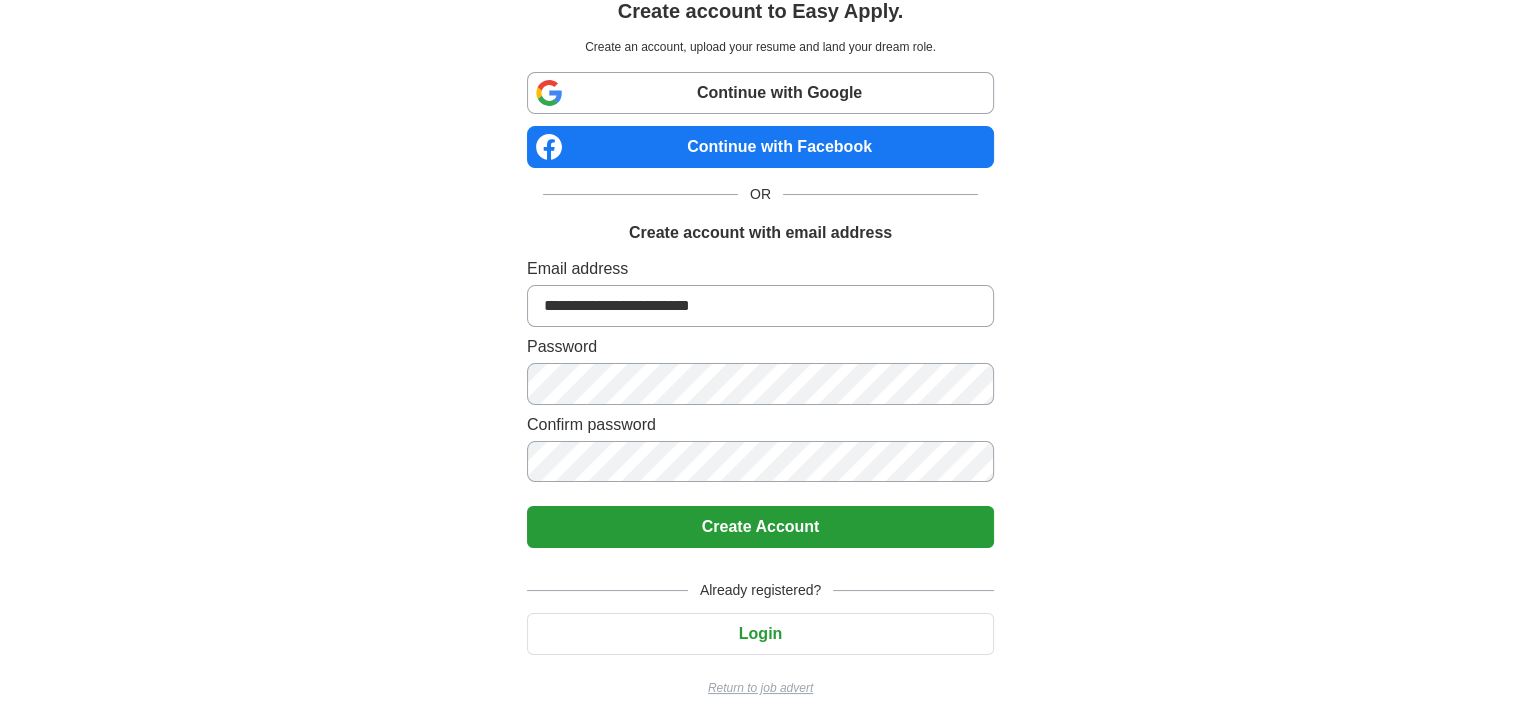 click on "Create Account" at bounding box center (760, 527) 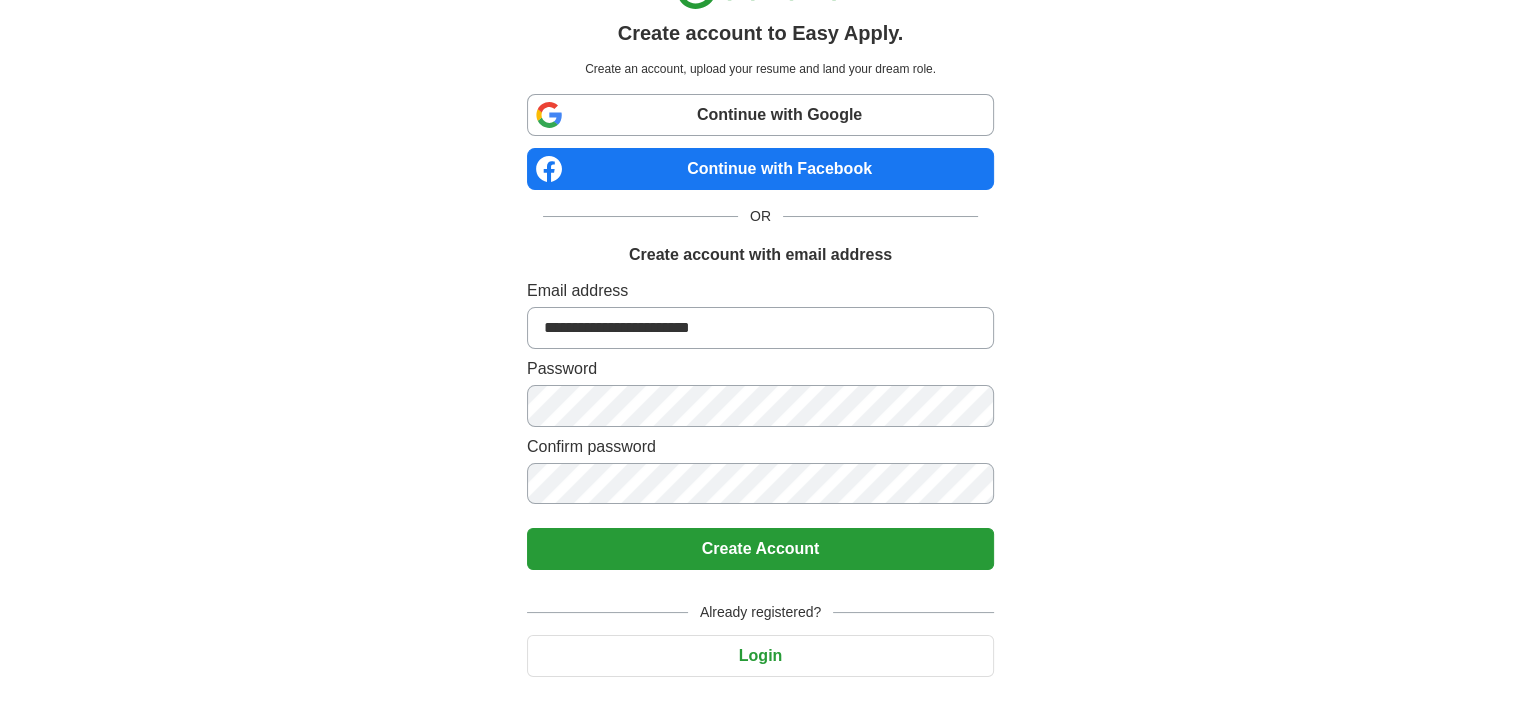 scroll, scrollTop: 96, scrollLeft: 0, axis: vertical 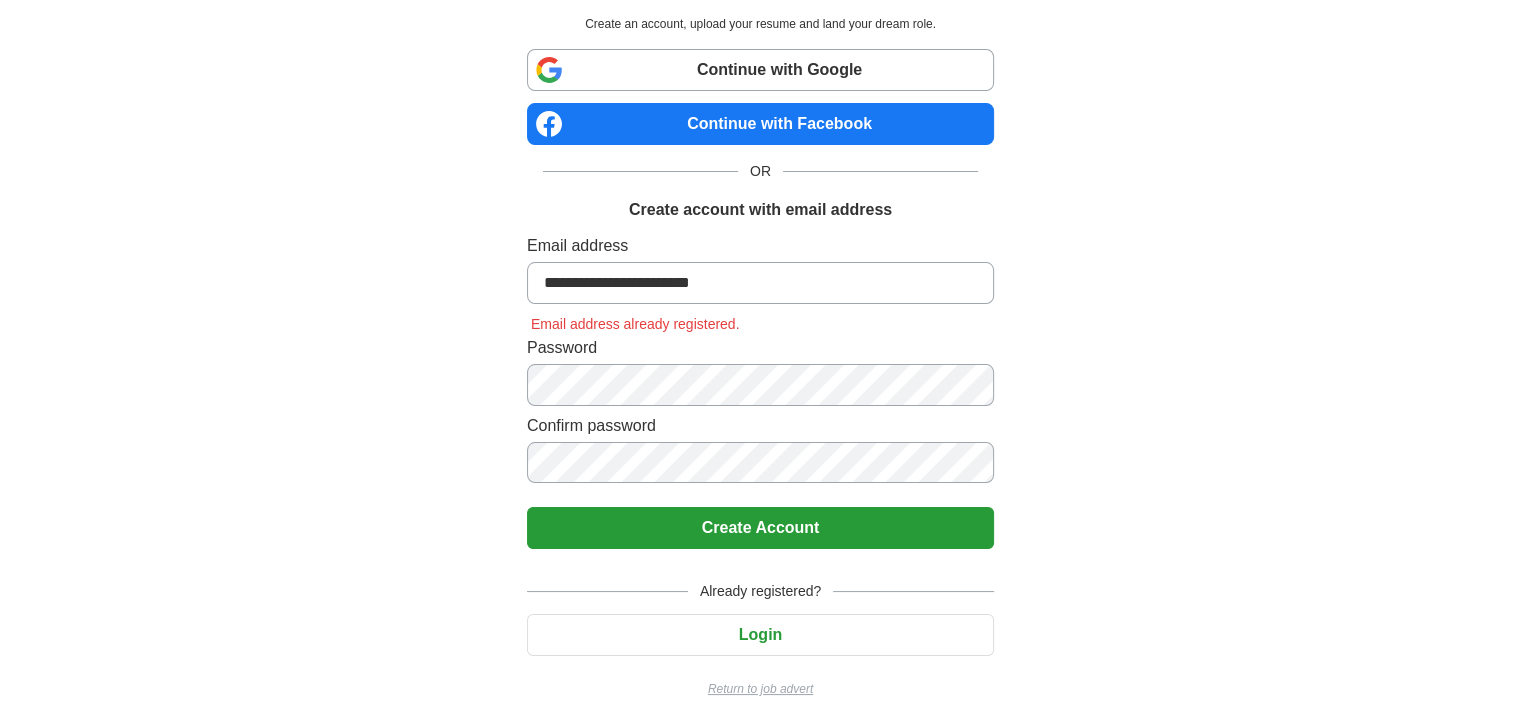 click on "Login" at bounding box center [760, 635] 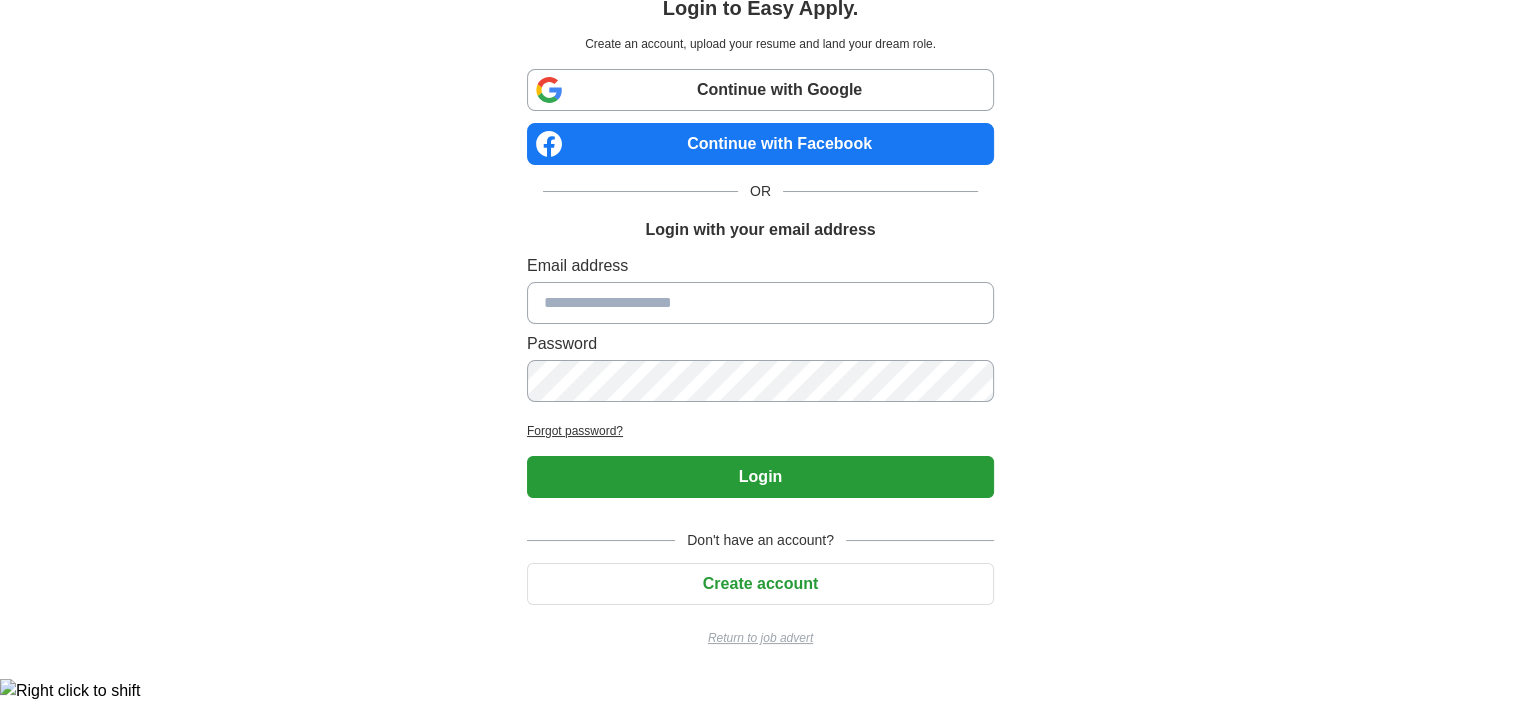 scroll, scrollTop: 49, scrollLeft: 0, axis: vertical 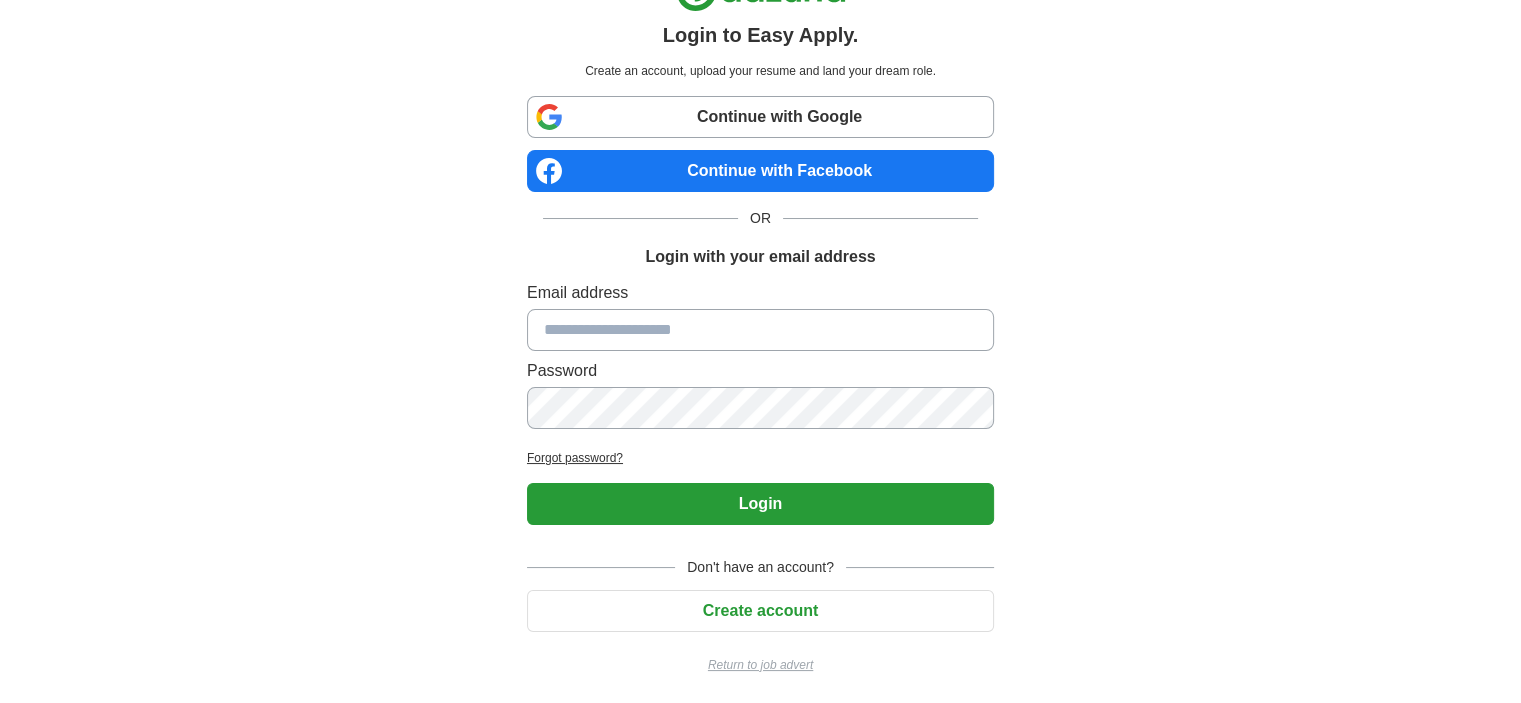type on "**********" 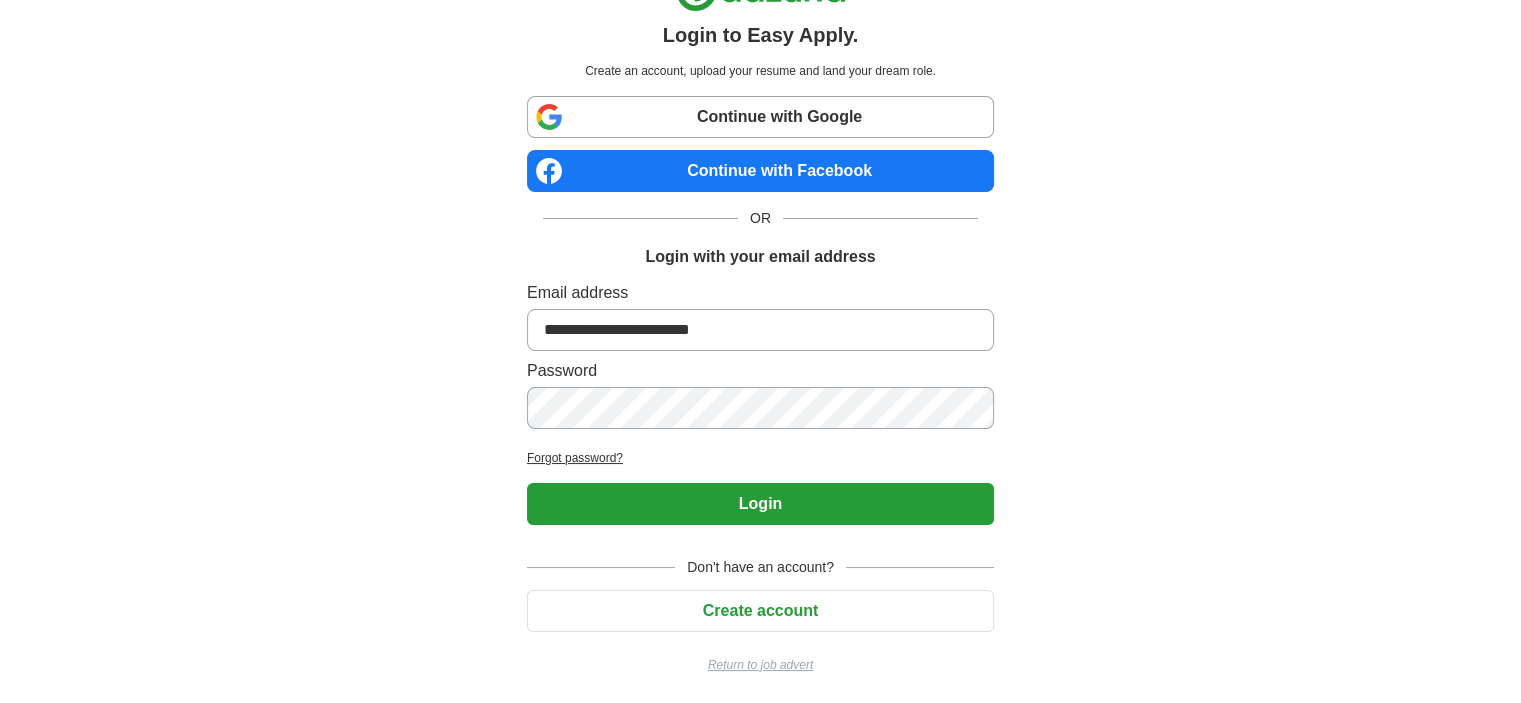 click on "Login" at bounding box center [760, 504] 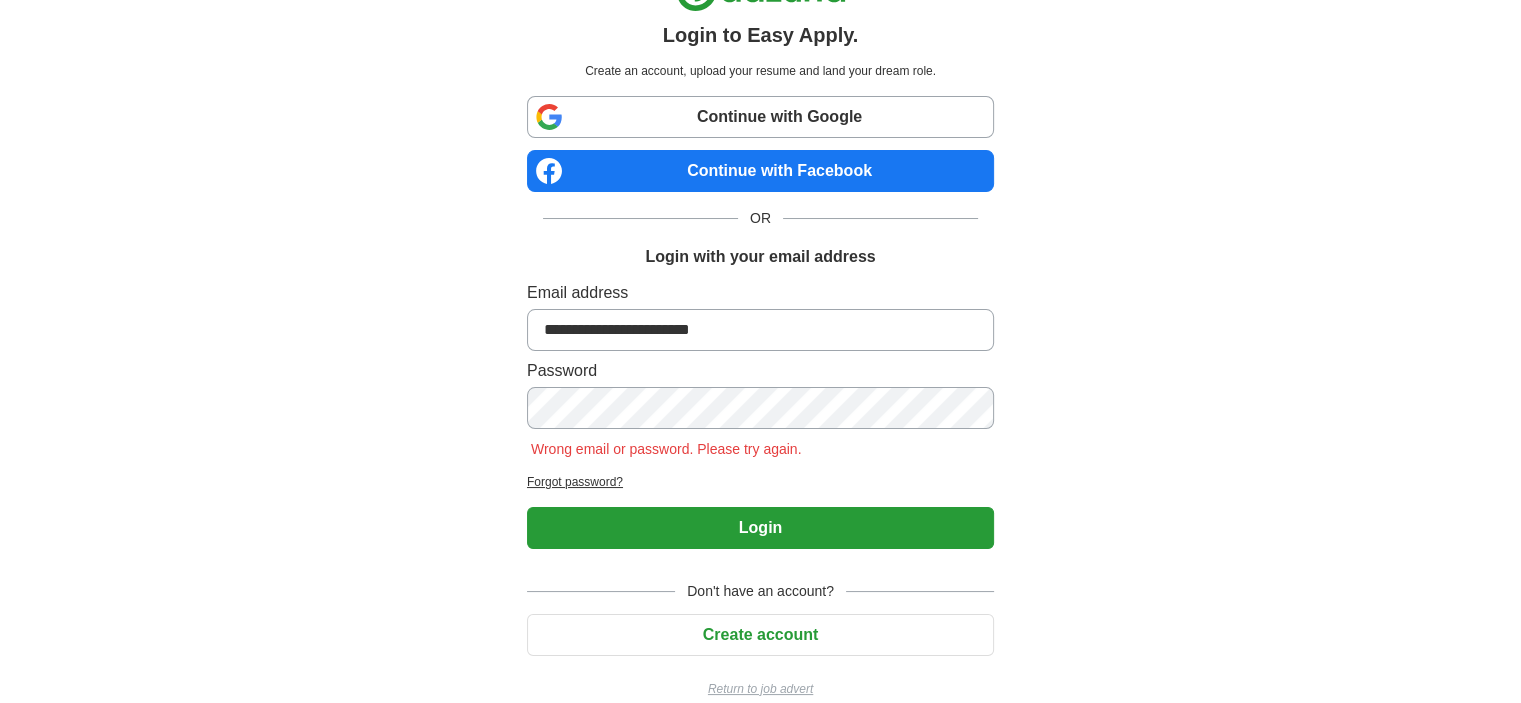 click on "Login" at bounding box center (760, 528) 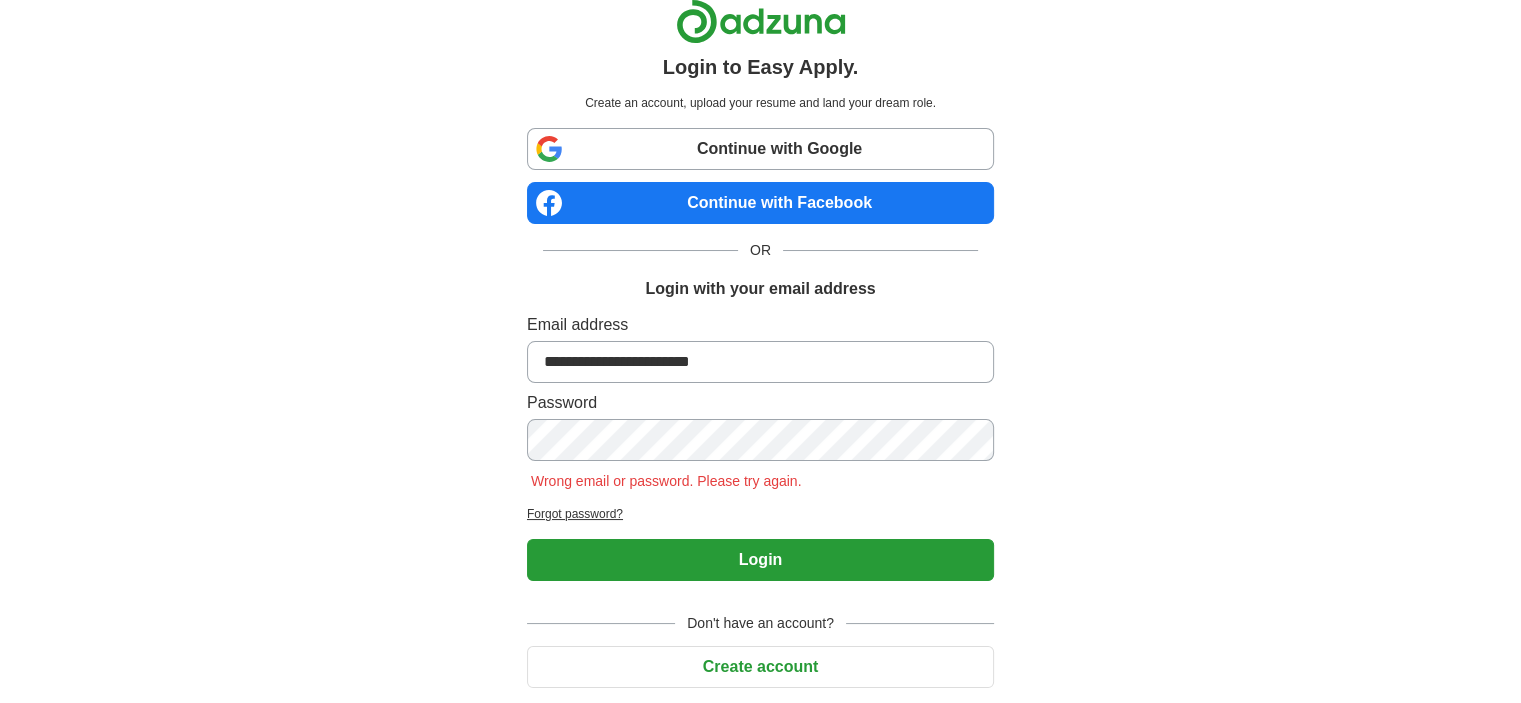scroll, scrollTop: 0, scrollLeft: 0, axis: both 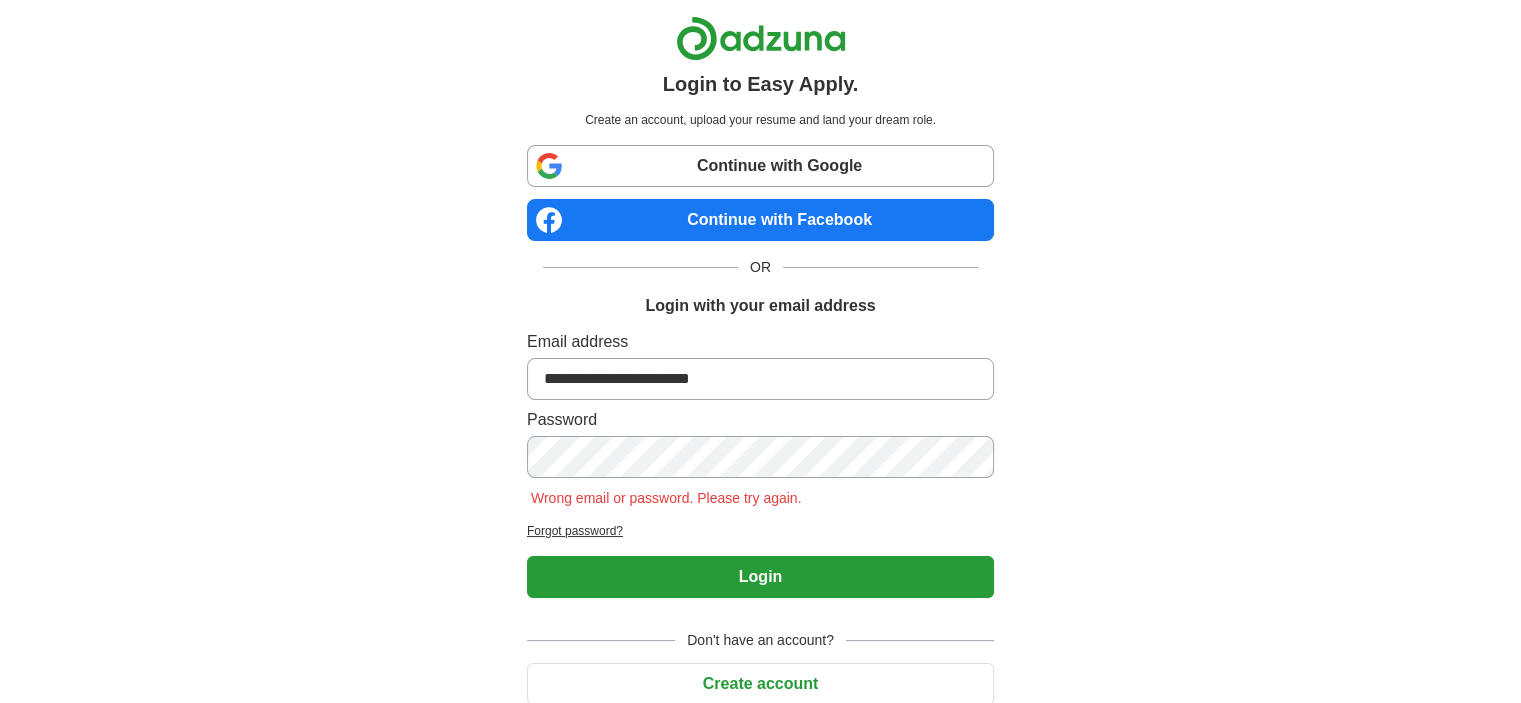click on "Continue with Google" at bounding box center (760, 166) 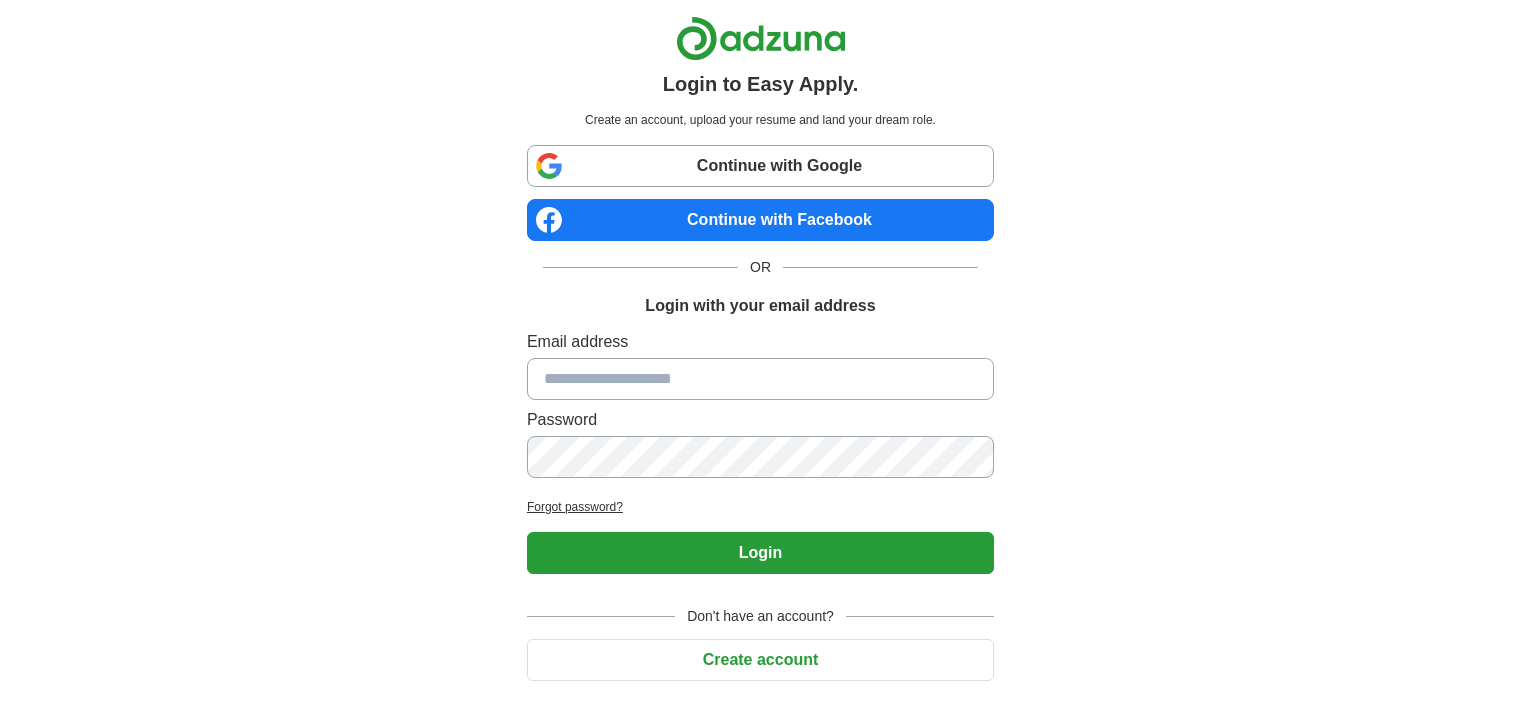 scroll, scrollTop: 49, scrollLeft: 0, axis: vertical 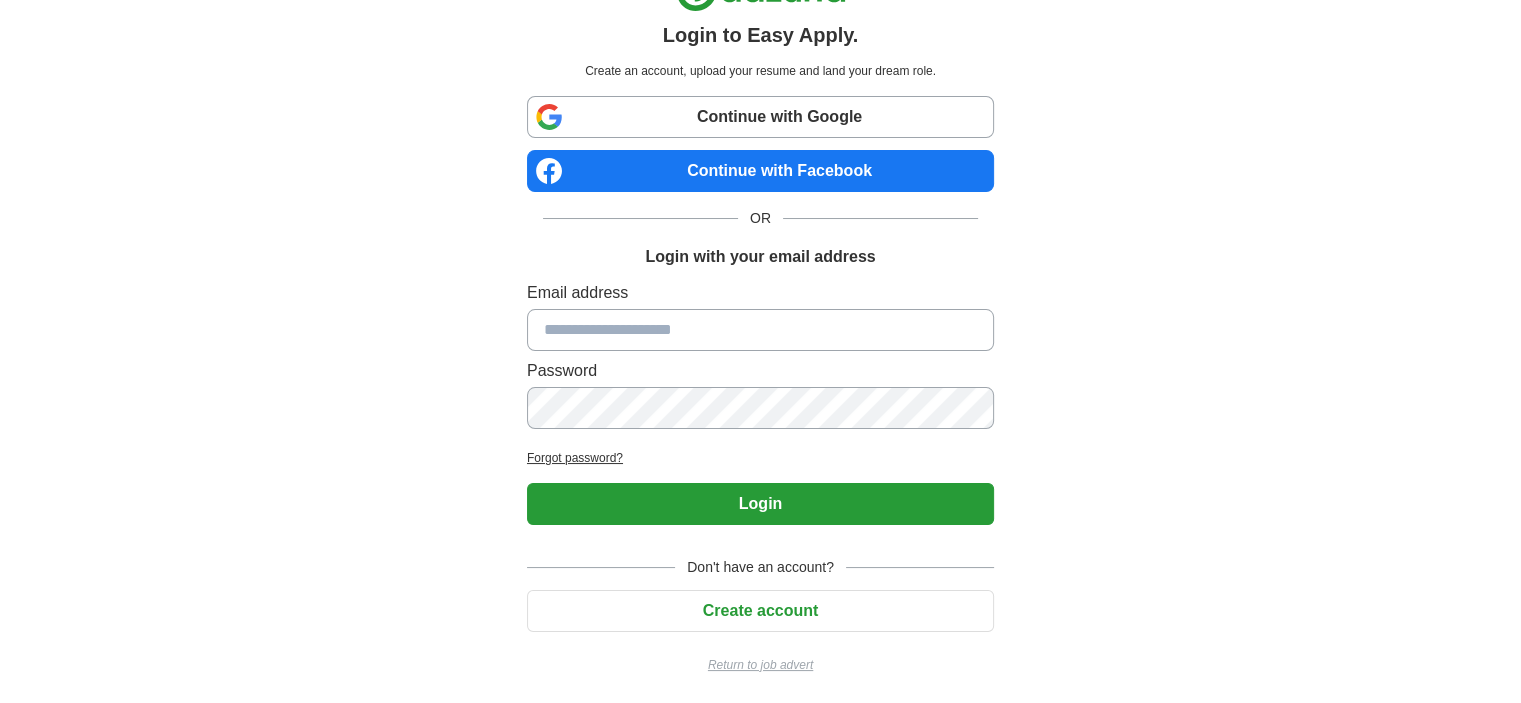 type on "**********" 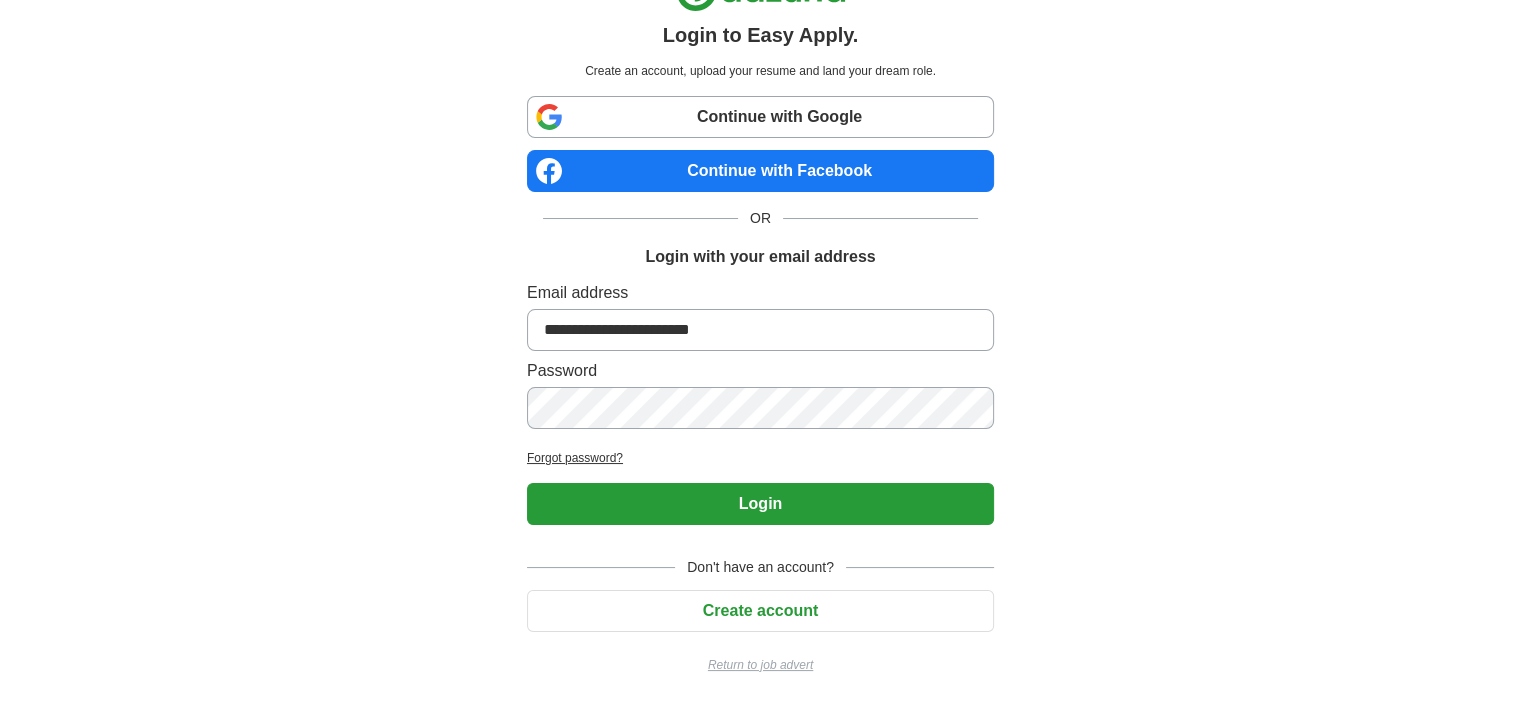 click on "Don't have an account?" at bounding box center [760, 567] 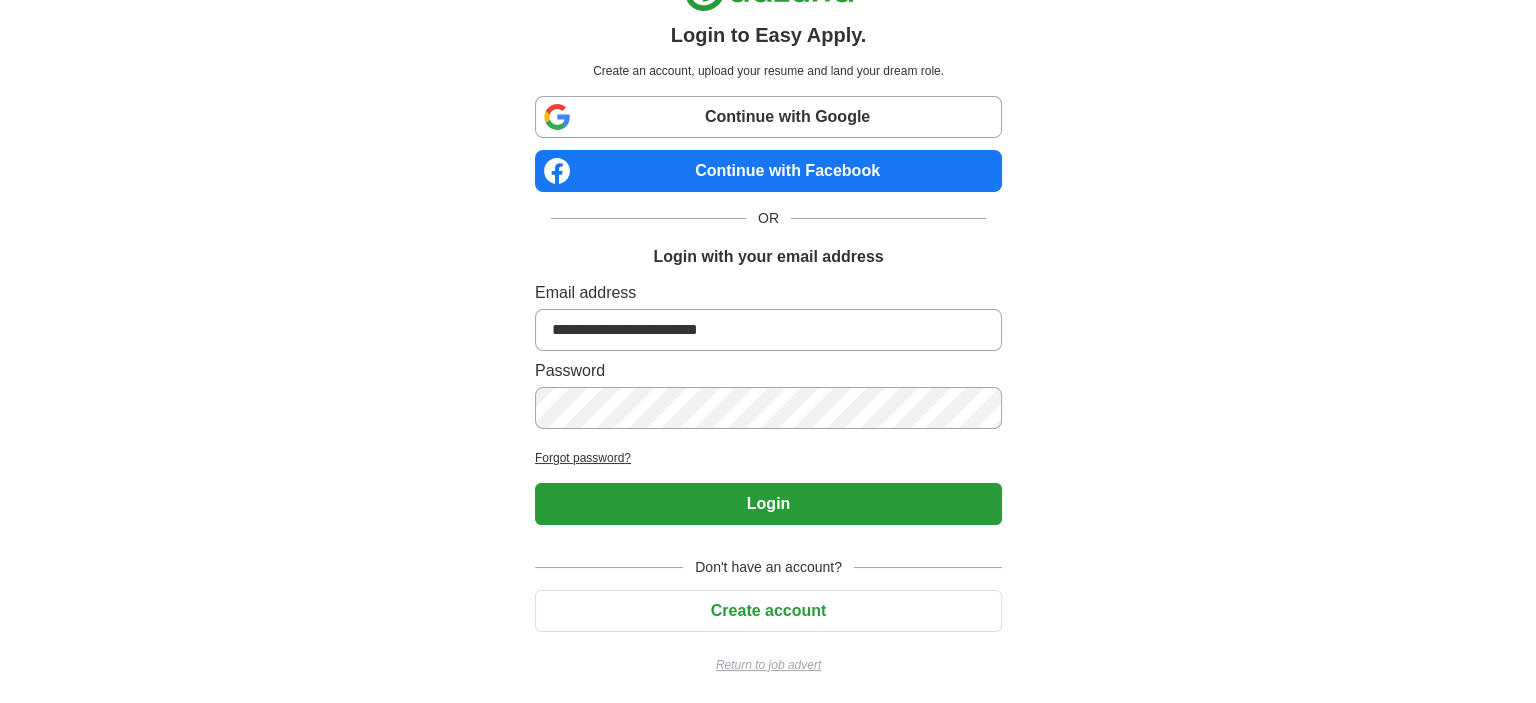 scroll, scrollTop: 0, scrollLeft: 0, axis: both 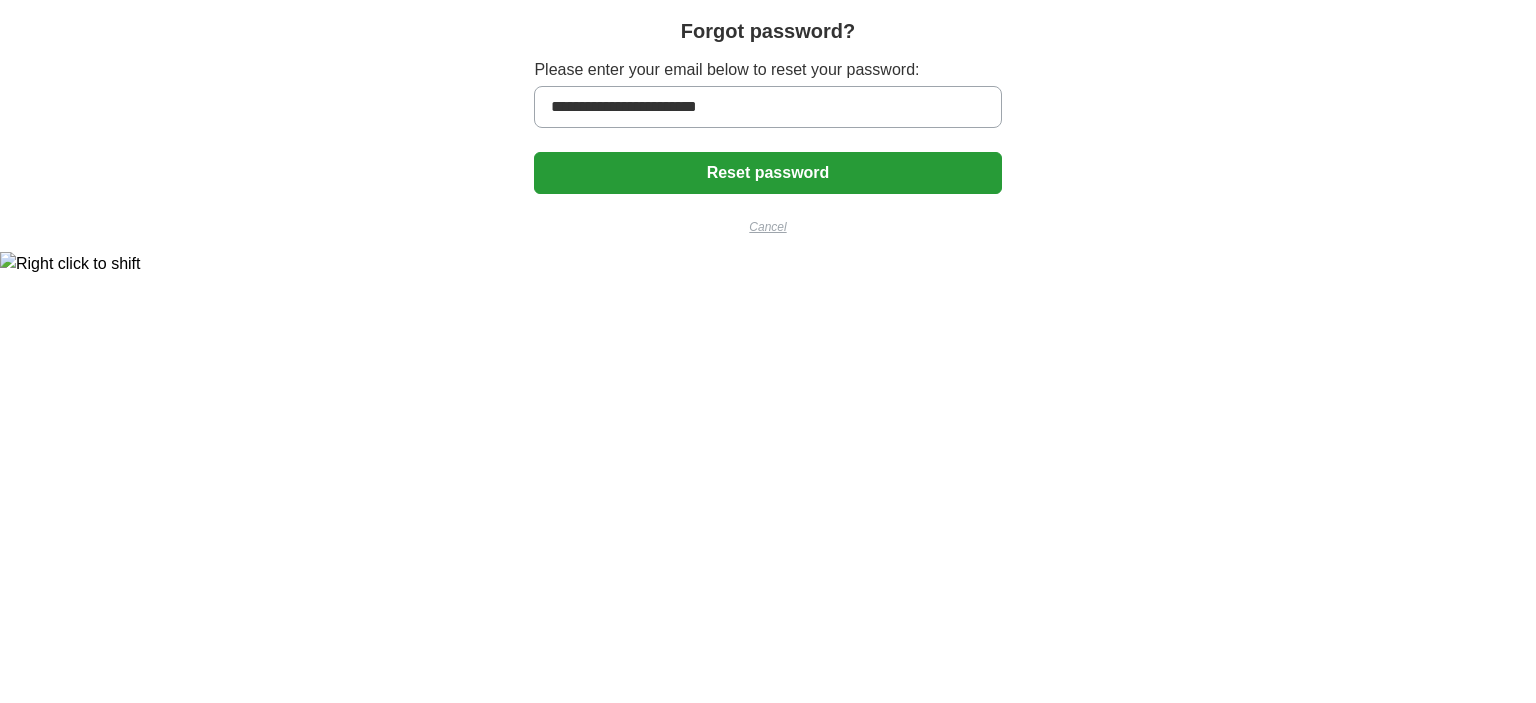 click on "Please enter your email below to reset your password:" at bounding box center [767, 70] 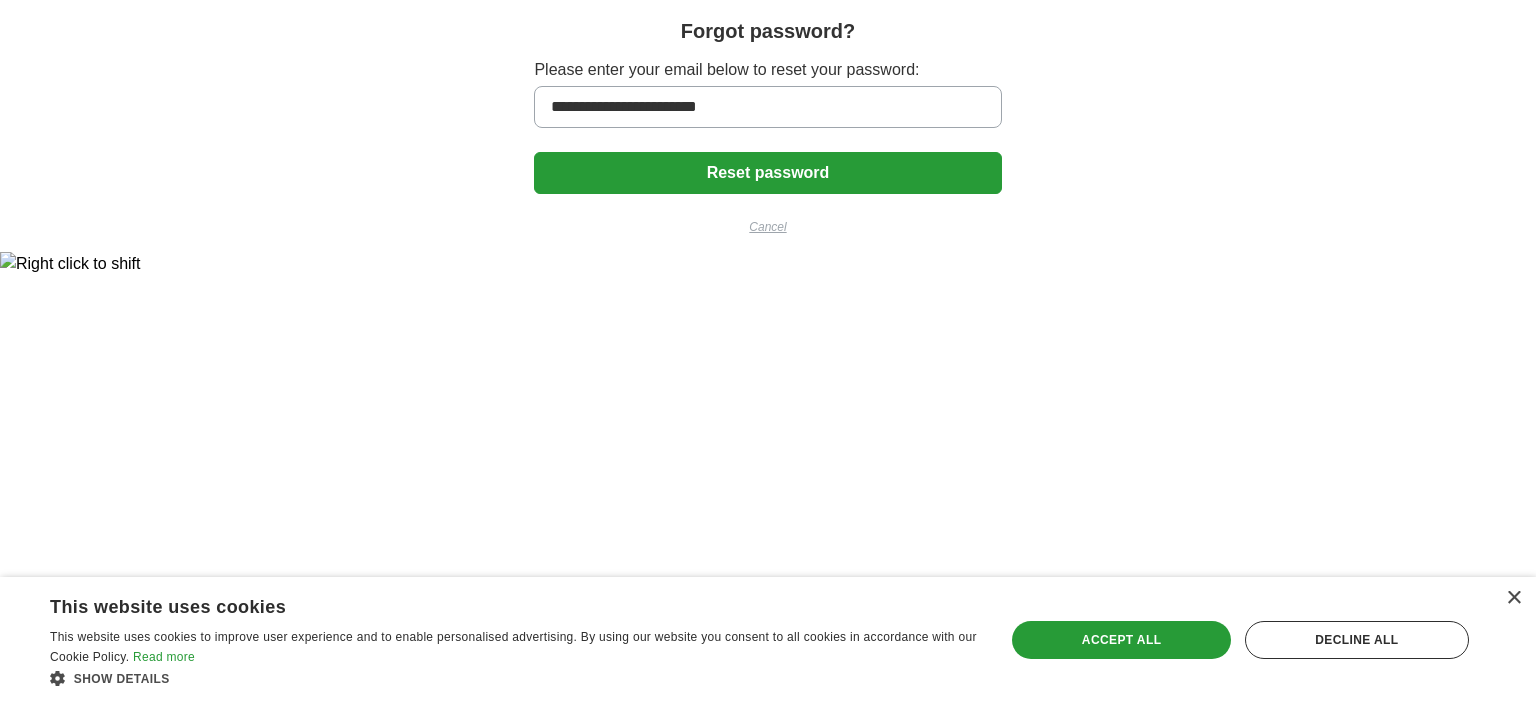 click on "Reset password" at bounding box center [767, 173] 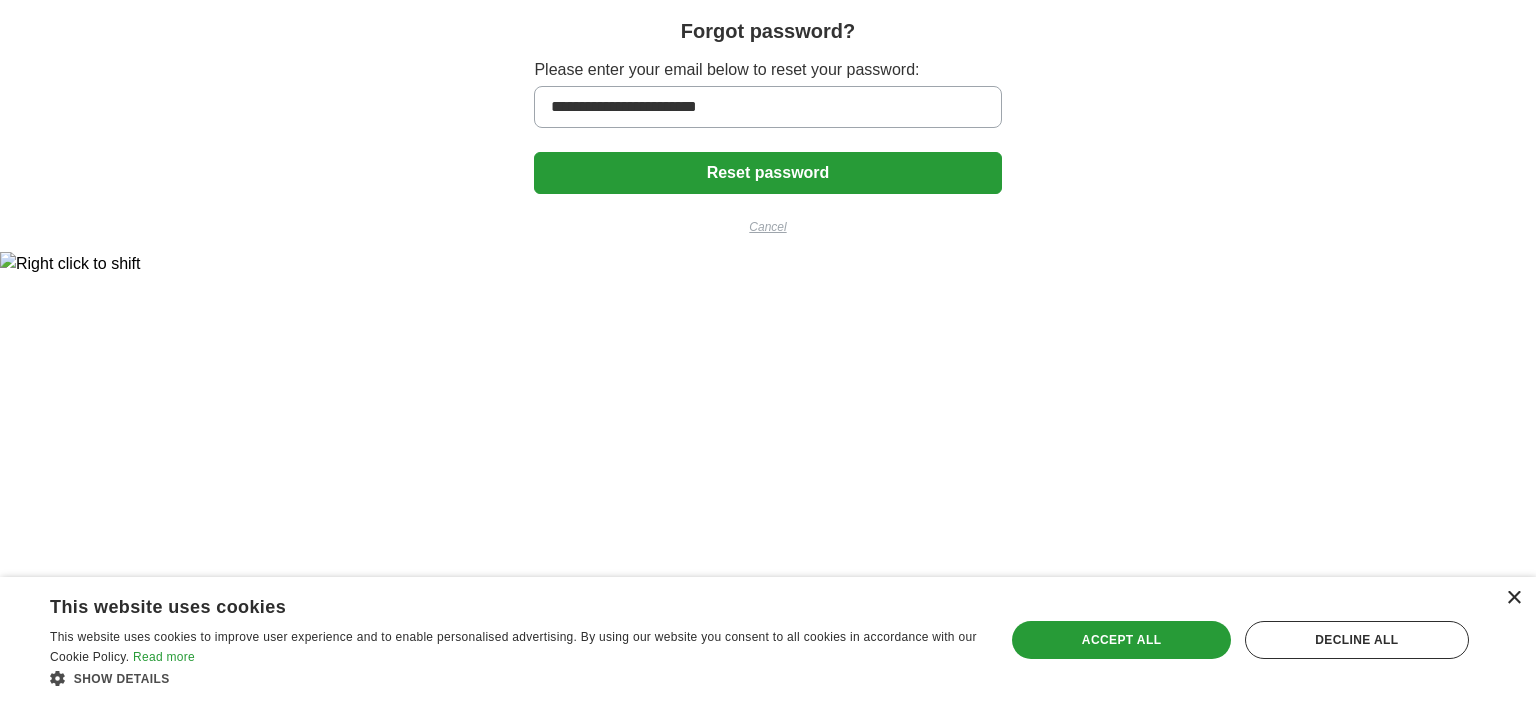 click on "×" at bounding box center (1513, 598) 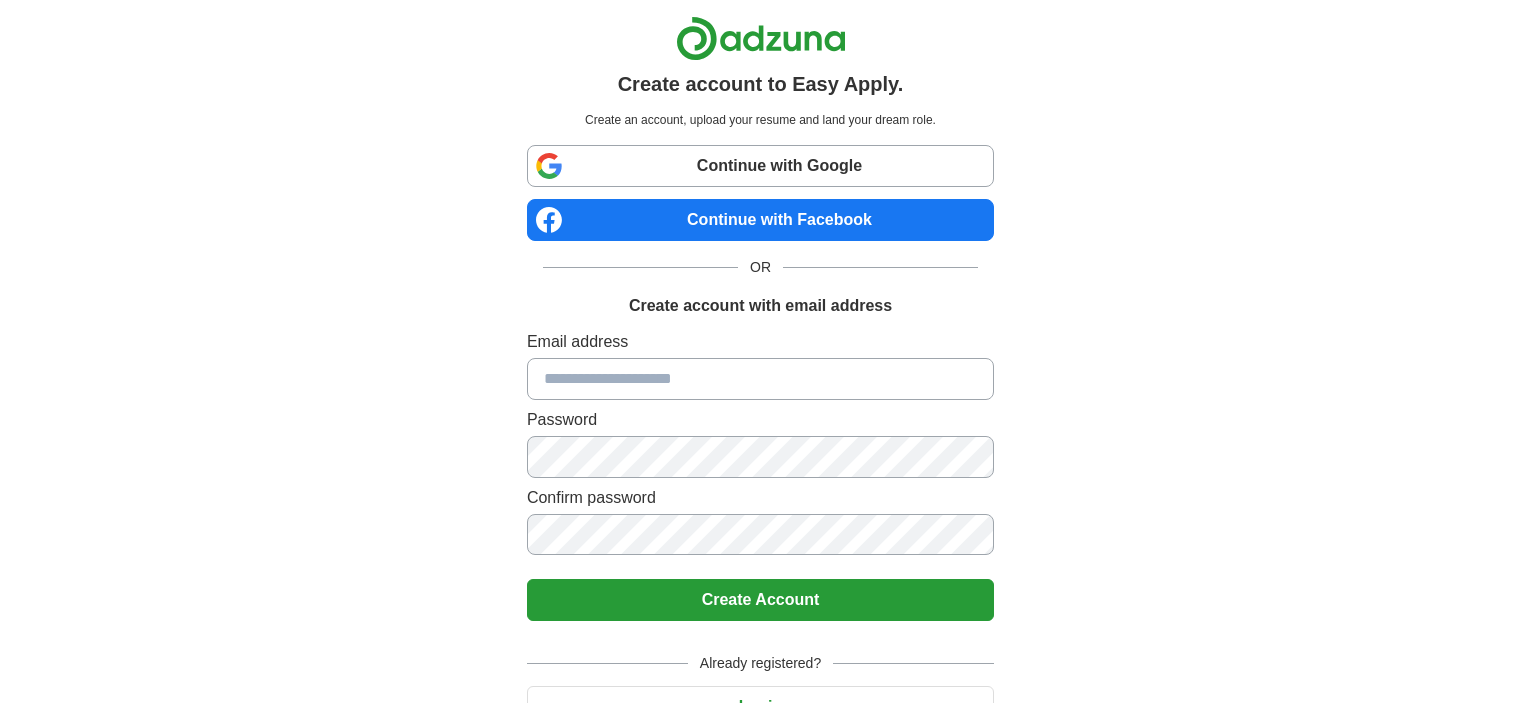scroll, scrollTop: 0, scrollLeft: 0, axis: both 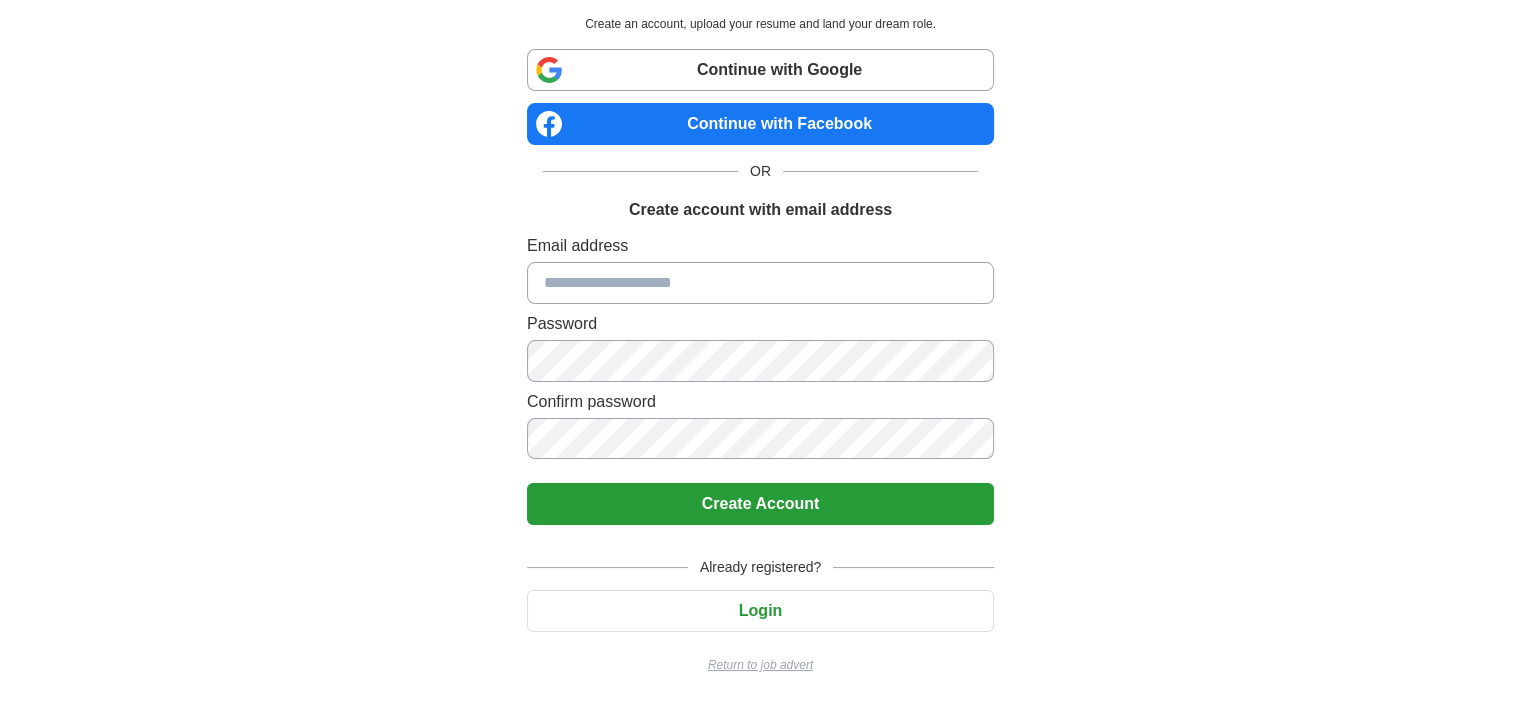 click on "Login" at bounding box center [760, 611] 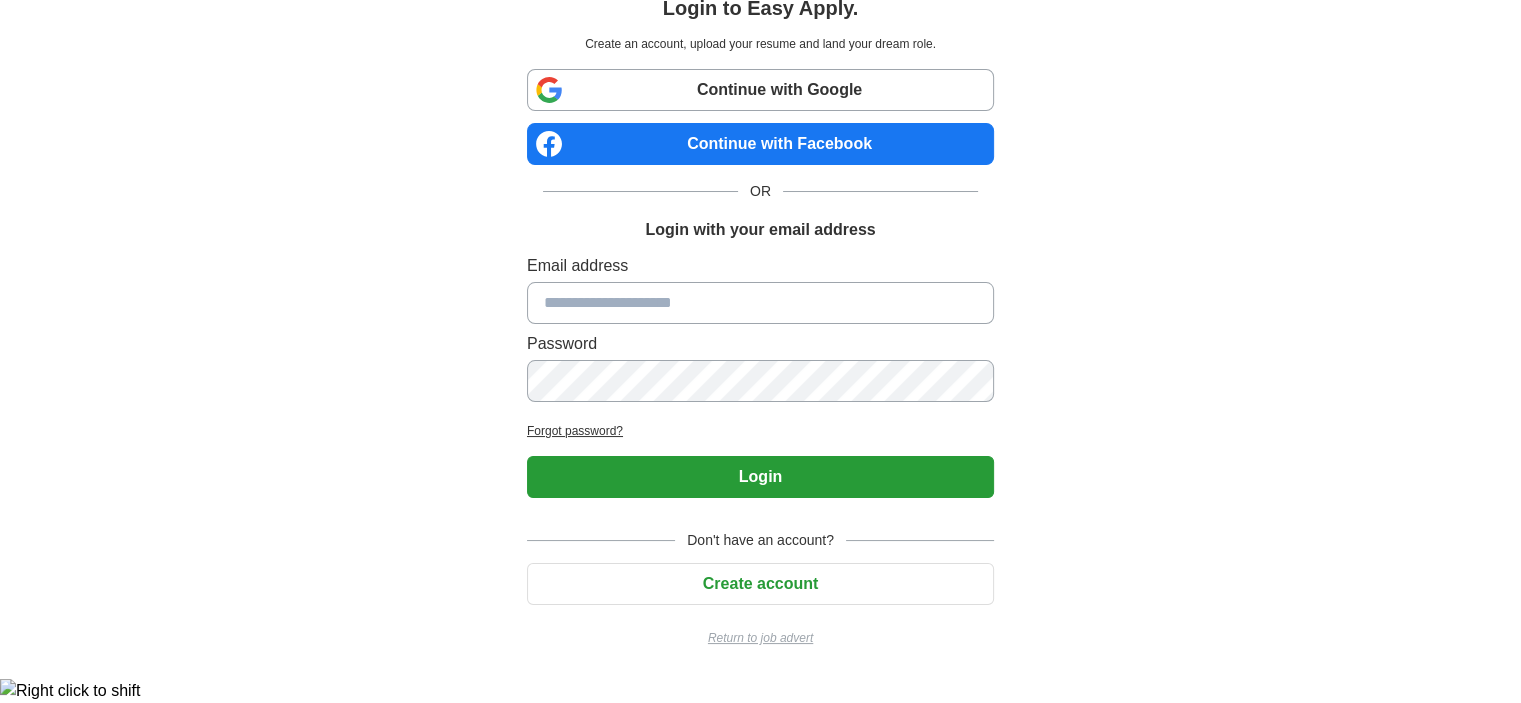type on "**********" 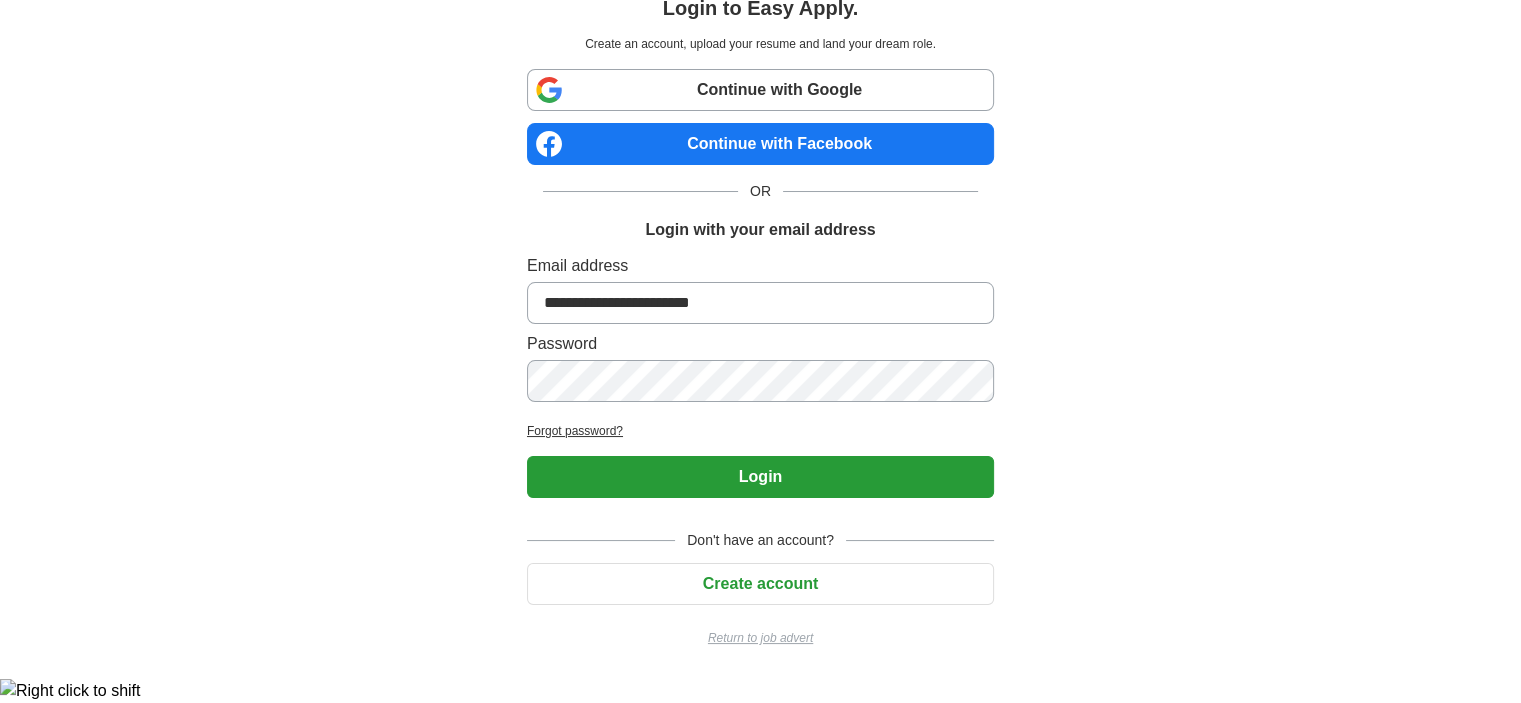 scroll, scrollTop: 49, scrollLeft: 0, axis: vertical 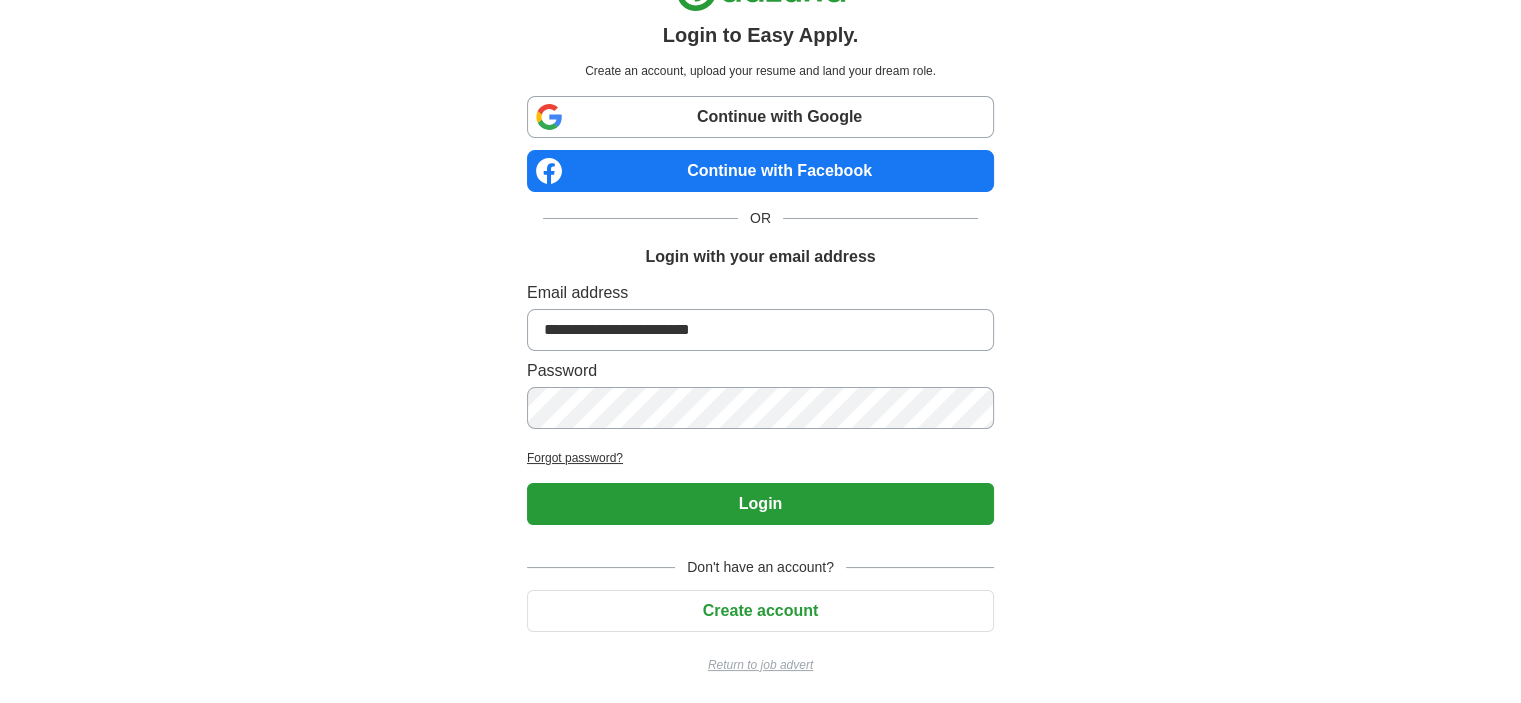 click on "Login" at bounding box center (760, 504) 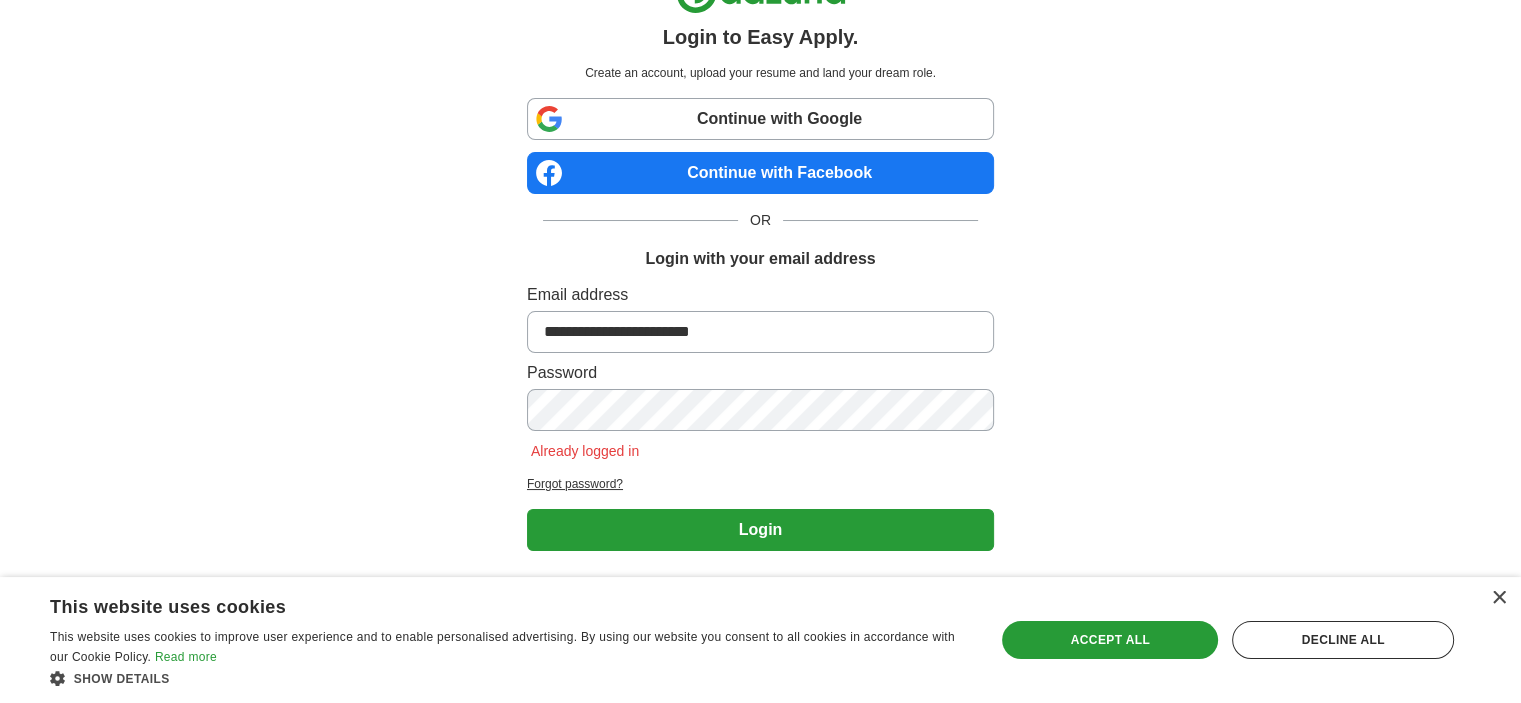 scroll, scrollTop: 73, scrollLeft: 0, axis: vertical 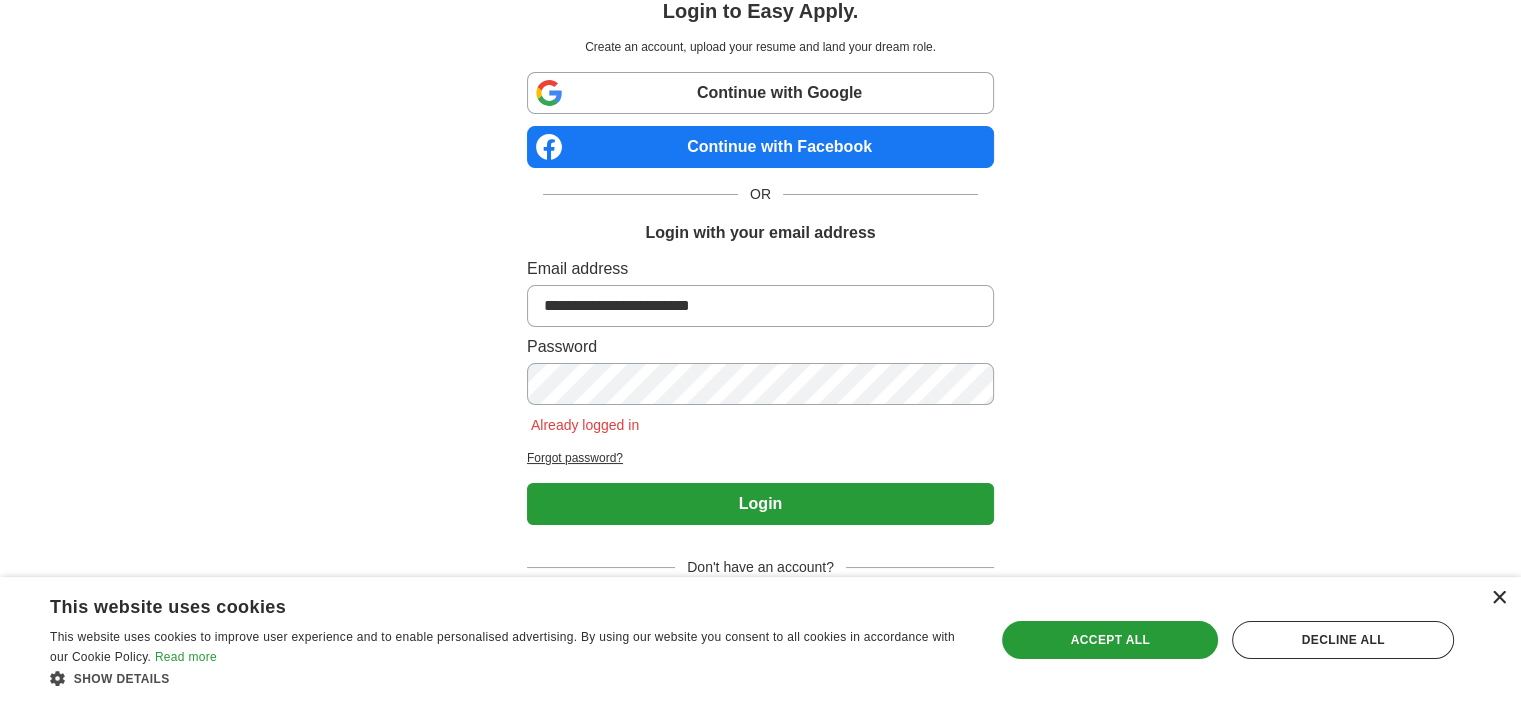 click on "×" at bounding box center (1498, 598) 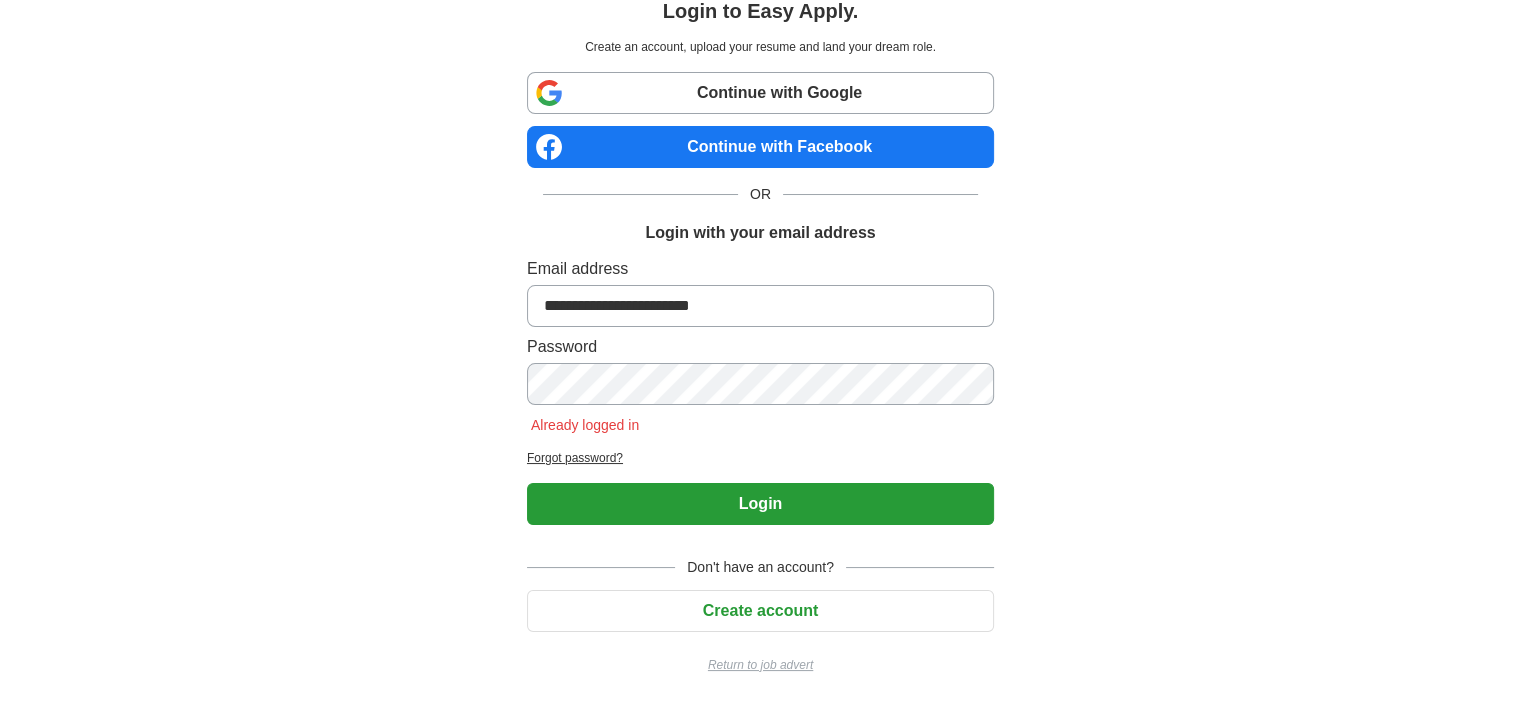 click on "Login" at bounding box center (760, 504) 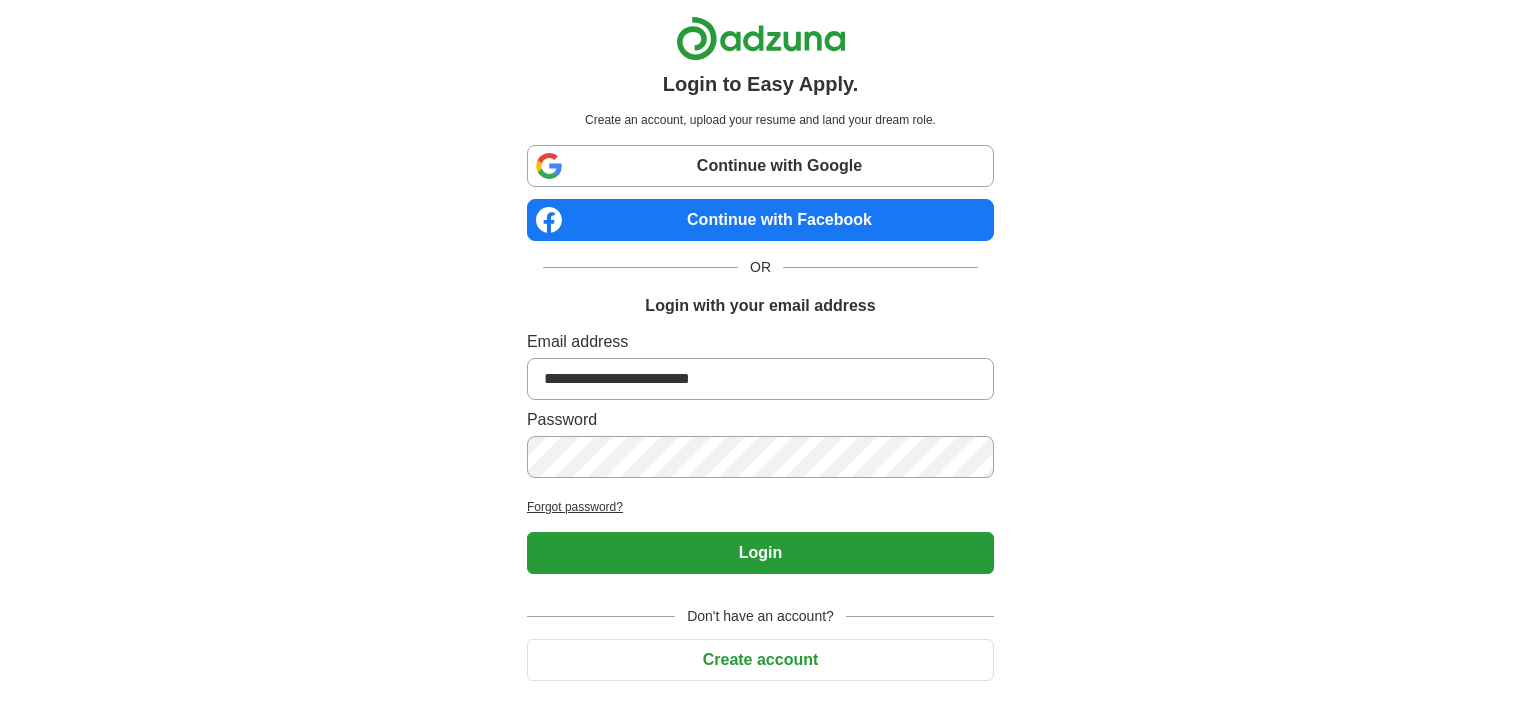 scroll, scrollTop: 0, scrollLeft: 0, axis: both 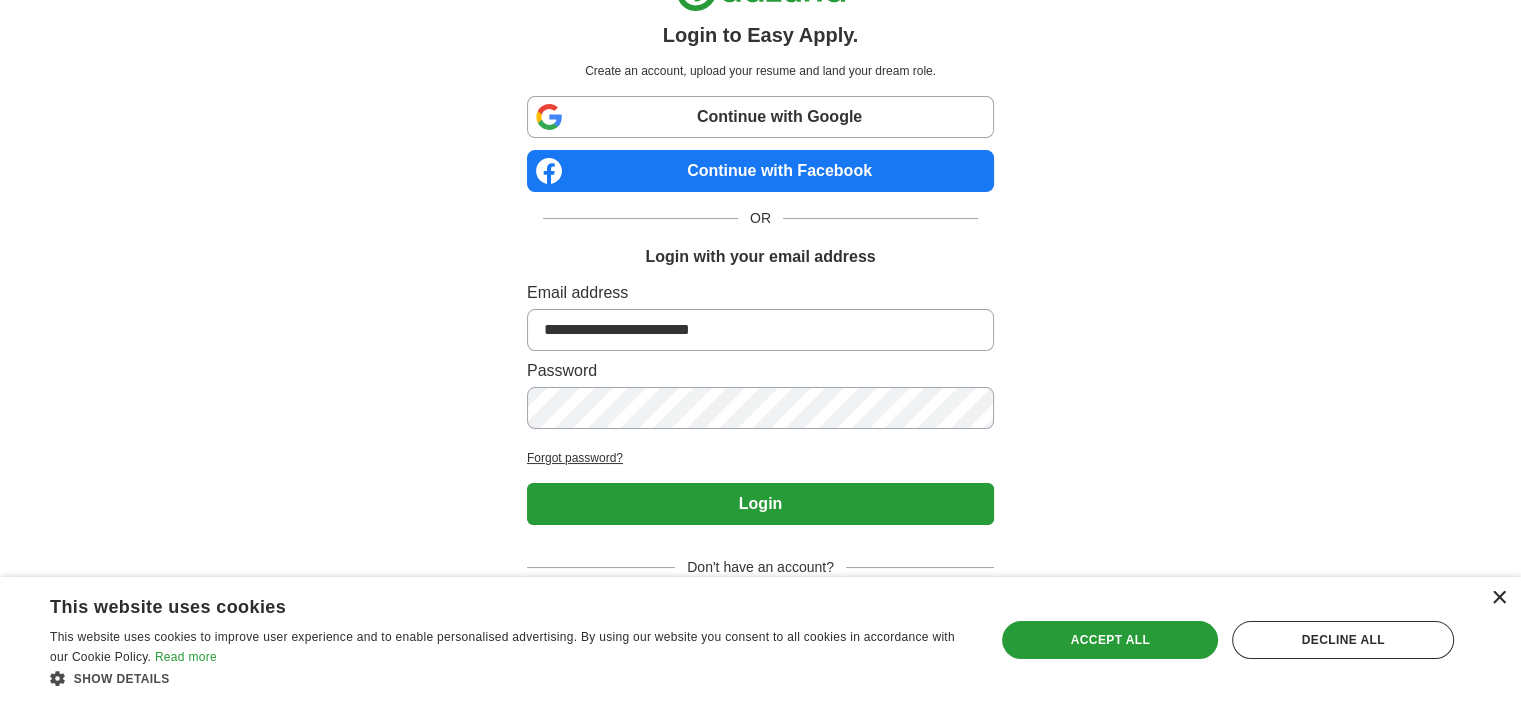 click on "×" at bounding box center [1498, 598] 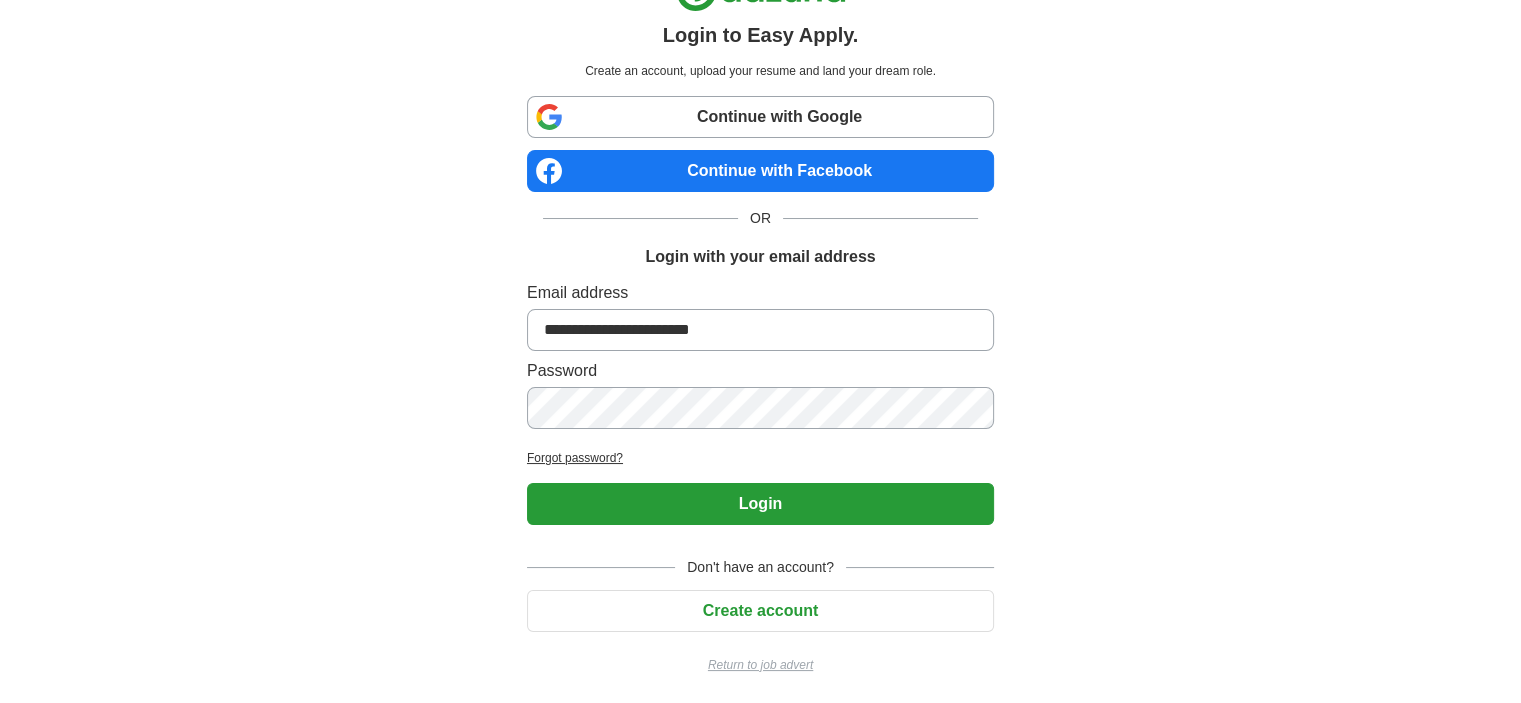 click on "Login" at bounding box center [760, 504] 